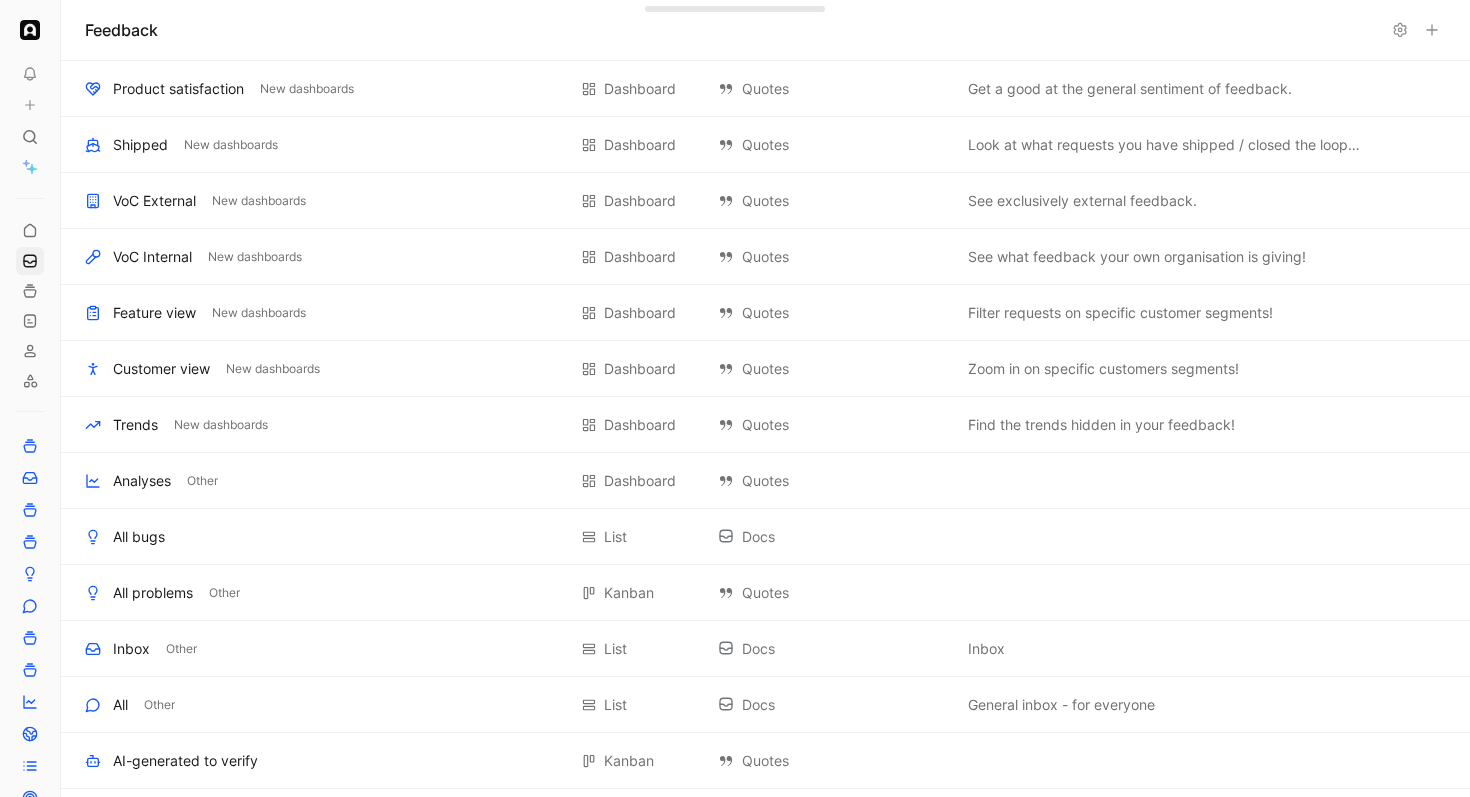 scroll, scrollTop: 0, scrollLeft: 0, axis: both 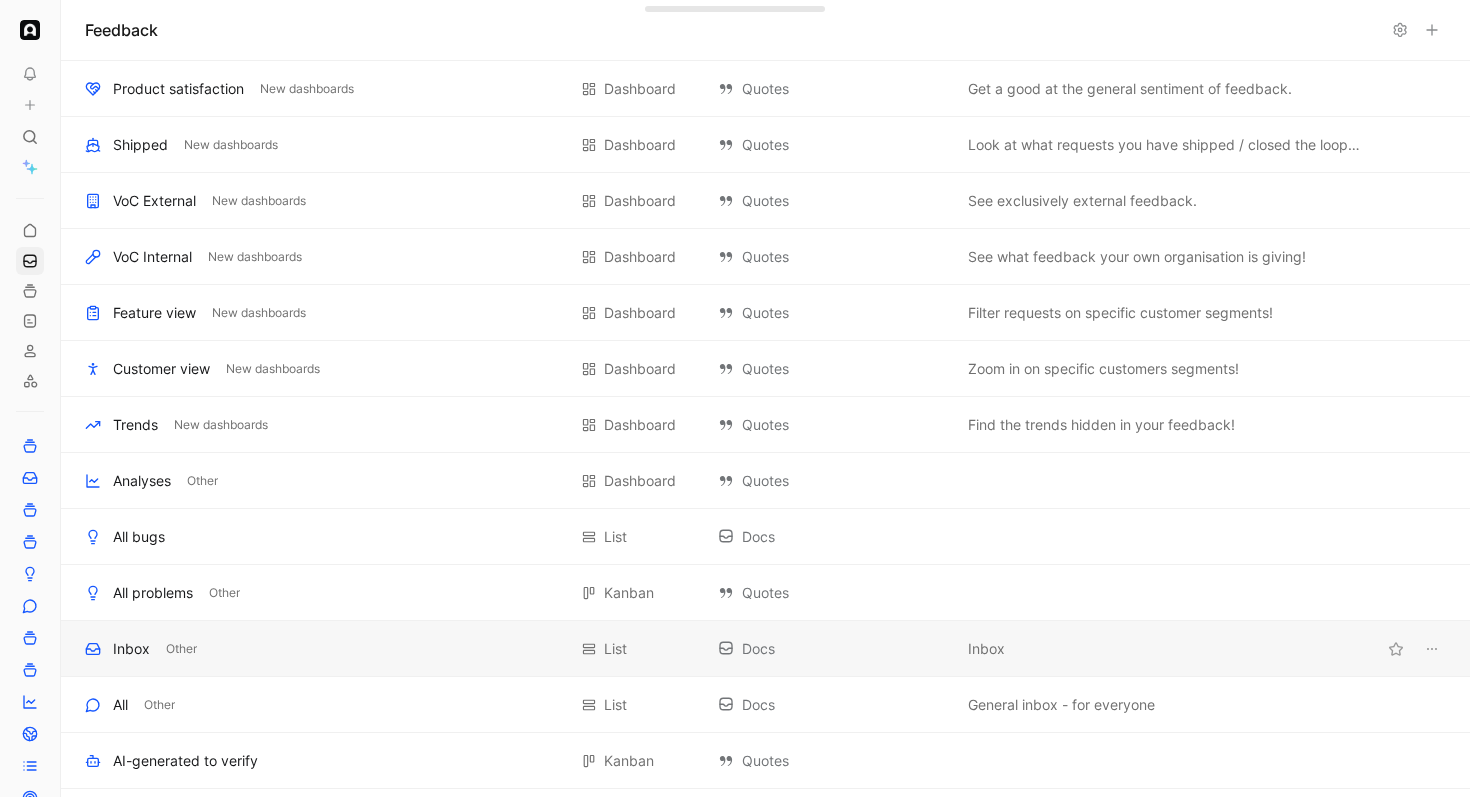 click on "Inbox" at bounding box center (131, 649) 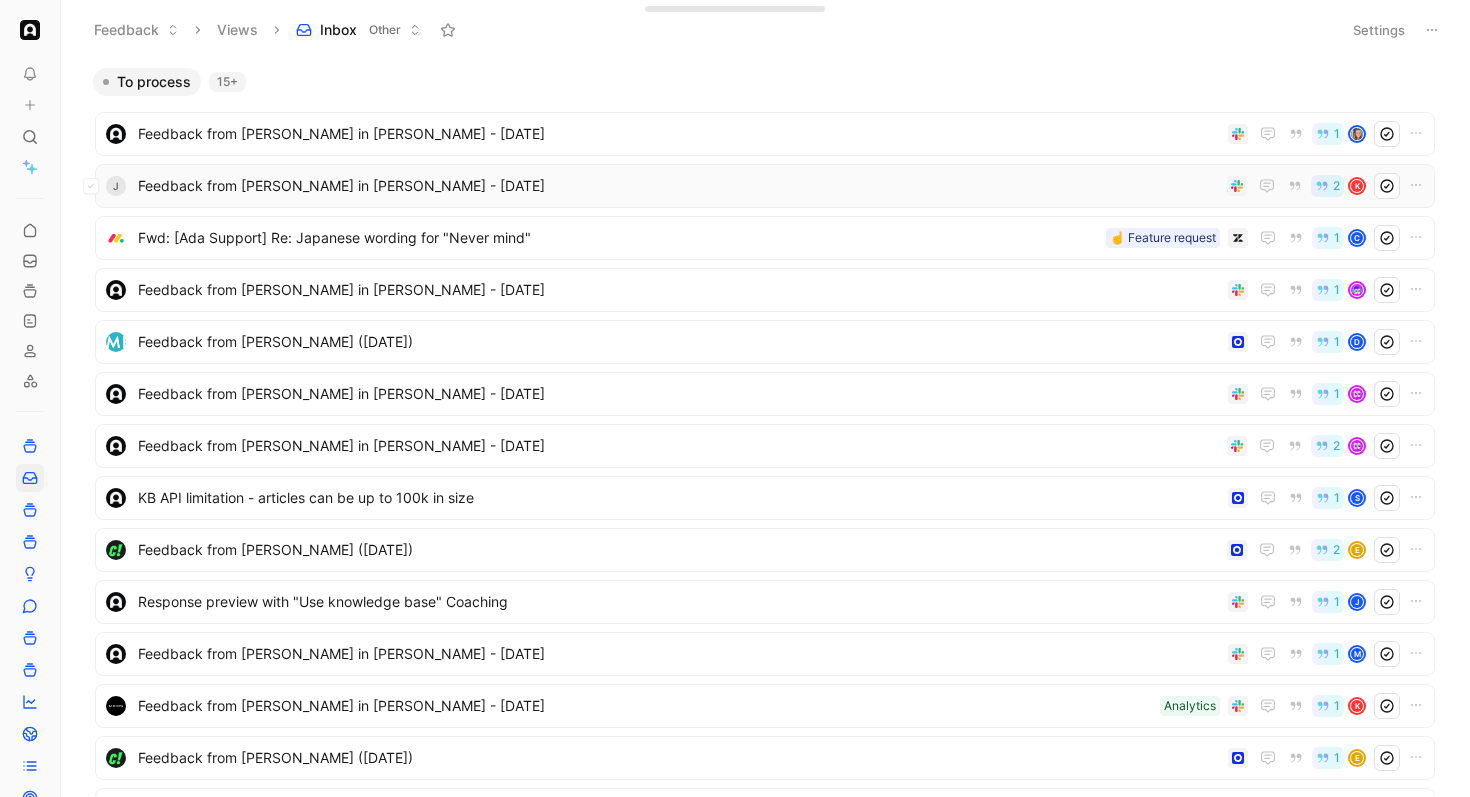 click on "Feedback from [PERSON_NAME] in [PERSON_NAME] - [DATE]" at bounding box center (678, 186) 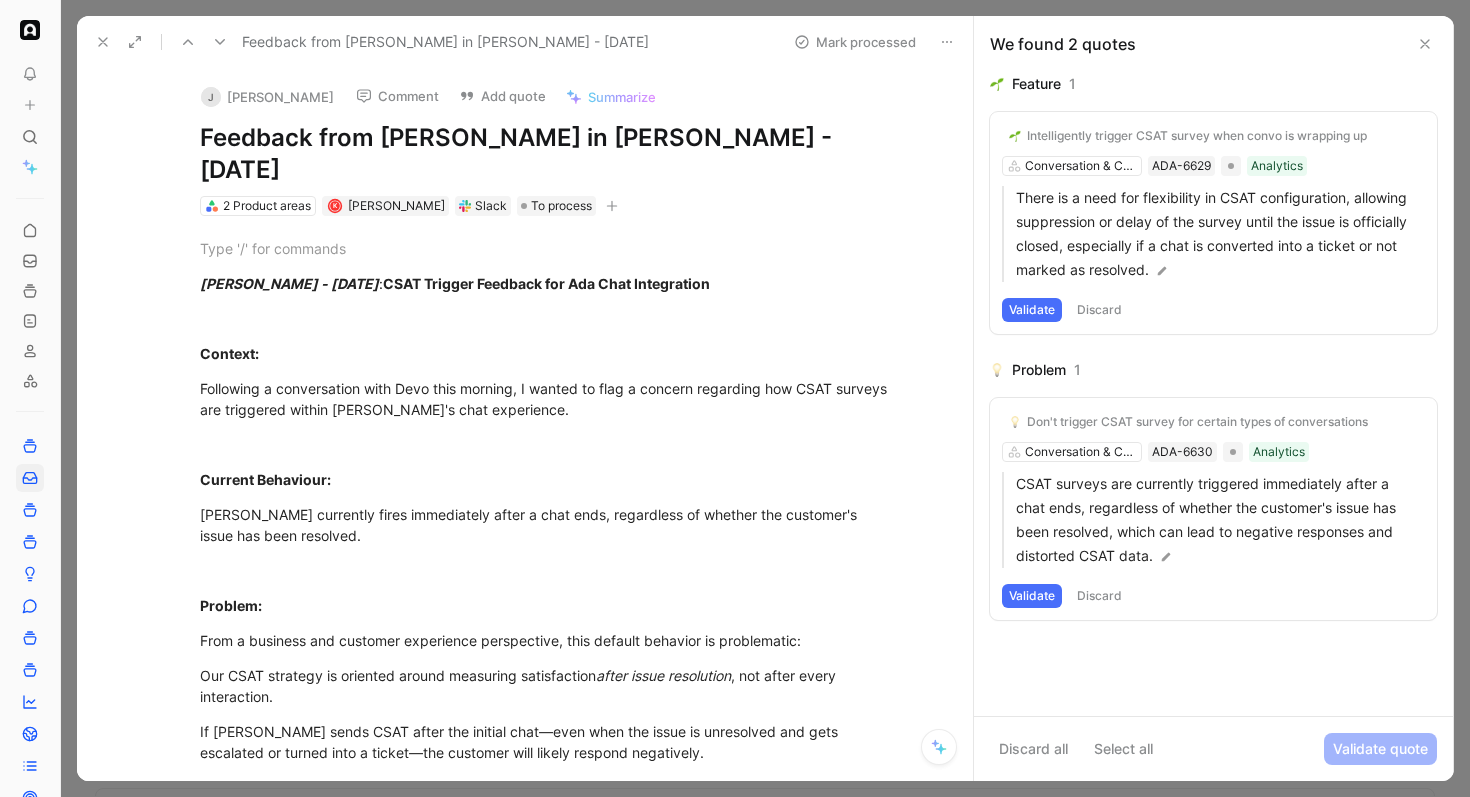 click on "Intelligently trigger CSAT survey when convo is wrapping up Conversation & Channel Management ADA-6629 Analytics There is a need for flexibility in CSAT configuration, allowing suppression or delay of the survey until the issue is officially closed, especially if a chat is converted into a ticket or not marked as resolved. Validate Discard" at bounding box center [1213, 223] 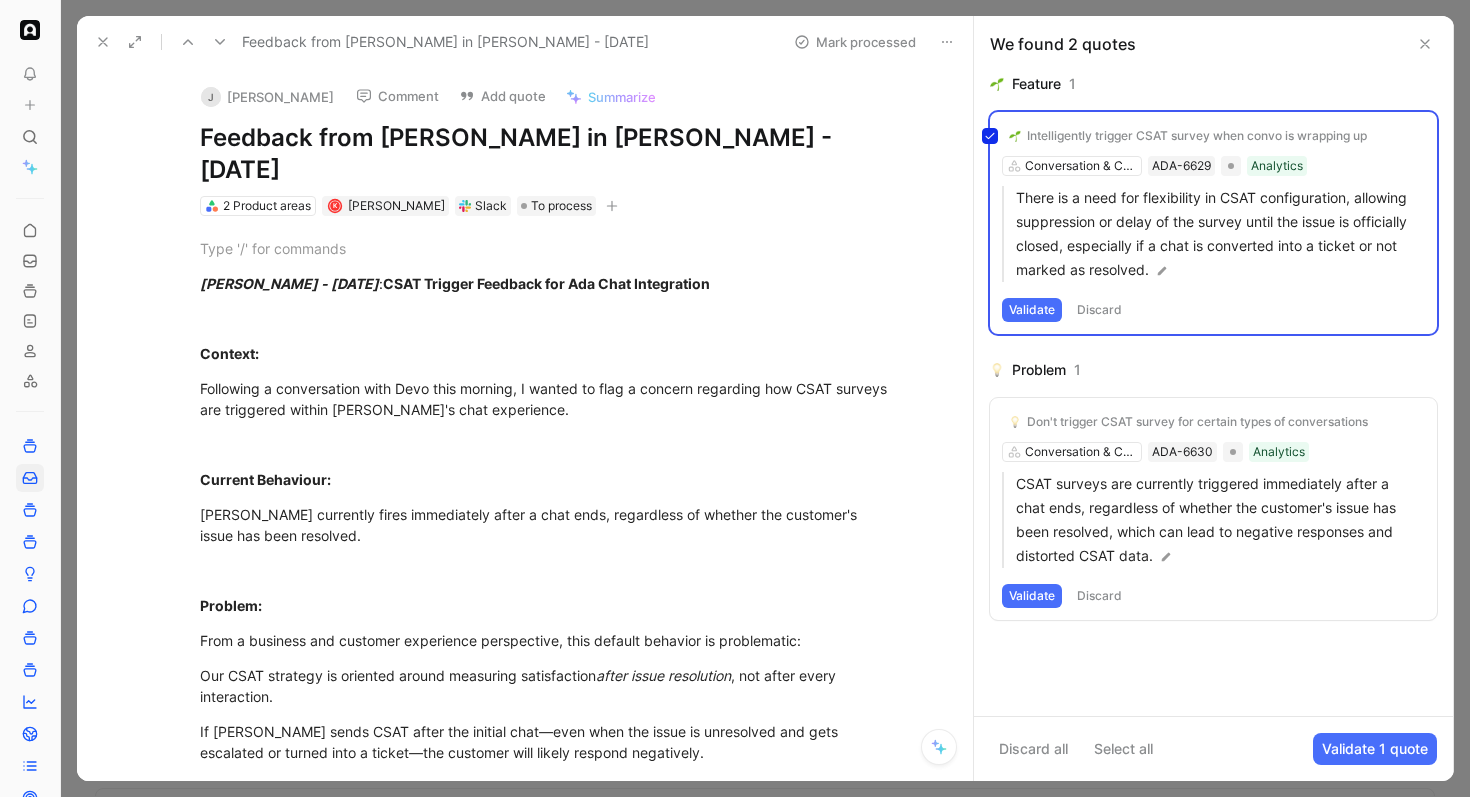 click on "Intelligently trigger CSAT survey when convo is wrapping up Conversation & Channel Management ADA-6629 Analytics There is a need for flexibility in CSAT configuration, allowing suppression or delay of the survey until the issue is officially closed, especially if a chat is converted into a ticket or not marked as resolved. Validate Discard" at bounding box center [1213, 223] 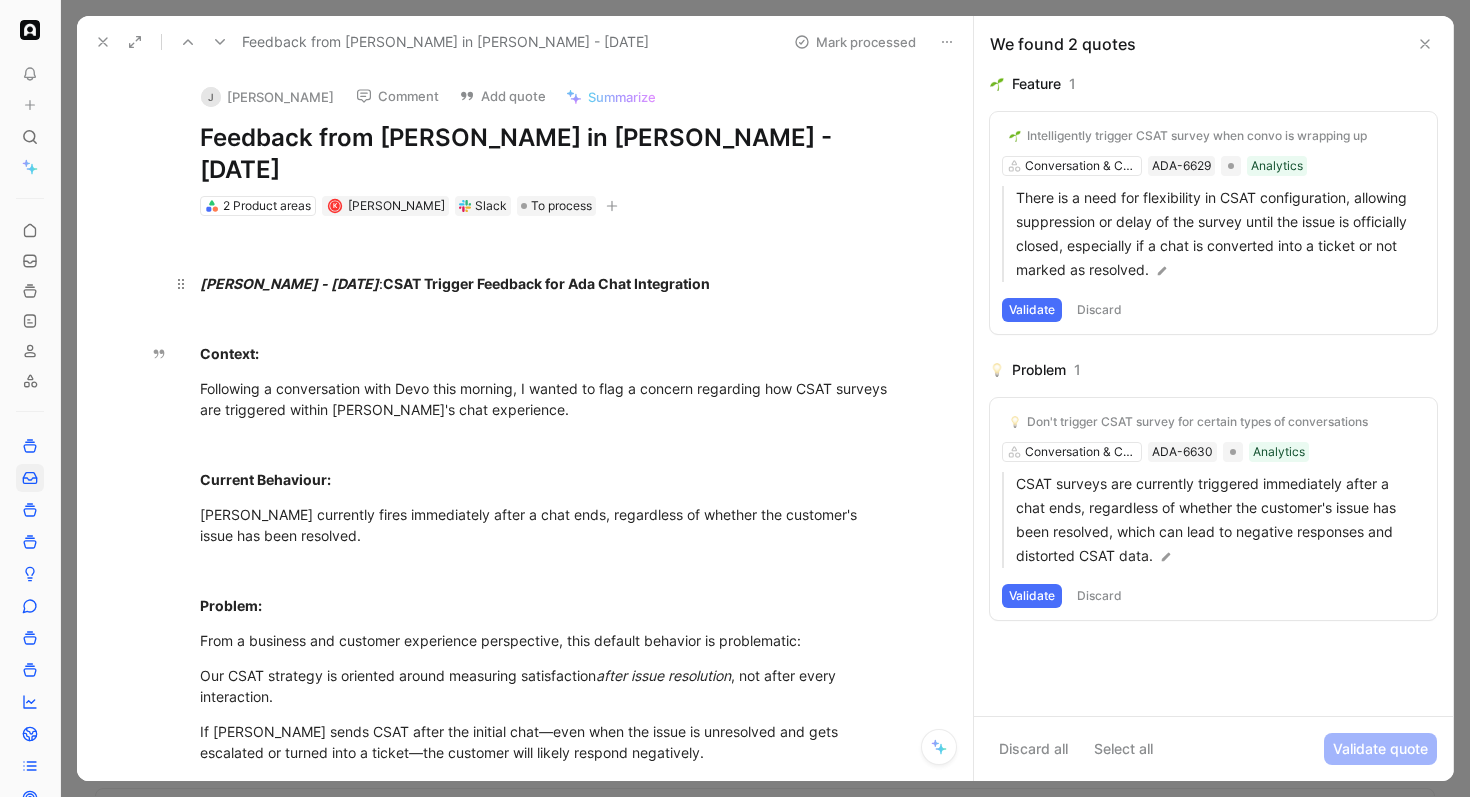 click on "James Upton - Thu Jul 03 2025 :  CSAT Trigger Feedback for Ada Chat Integration Context: Following a conversation with Devo this morning, I wanted to flag a concern regarding how CSAT surveys are triggered within Ada's chat experience. Current Behaviour: CSAT currently fires immediately after a chat ends, regardless of whether the customer's issue has been resolved. Problem: From a business and customer experience perspective, this default behavior is problematic: Our CSAT strategy is oriented around measuring satisfaction  after issue resolution , not after every interaction. If Ada sends CSAT after the initial chat—even when the issue is unresolved and gets escalated or turned into a ticket—the customer will likely respond negatively. This will distort CSAT data, making Ada’s performance appear worse than it is. Customers are accustomed to email/phone CSAT being sent after the full resolution, so this inconsistency will likely cause confusion and reduce scores. Recommendation: : solved ✅ resolution" at bounding box center [546, 1150] 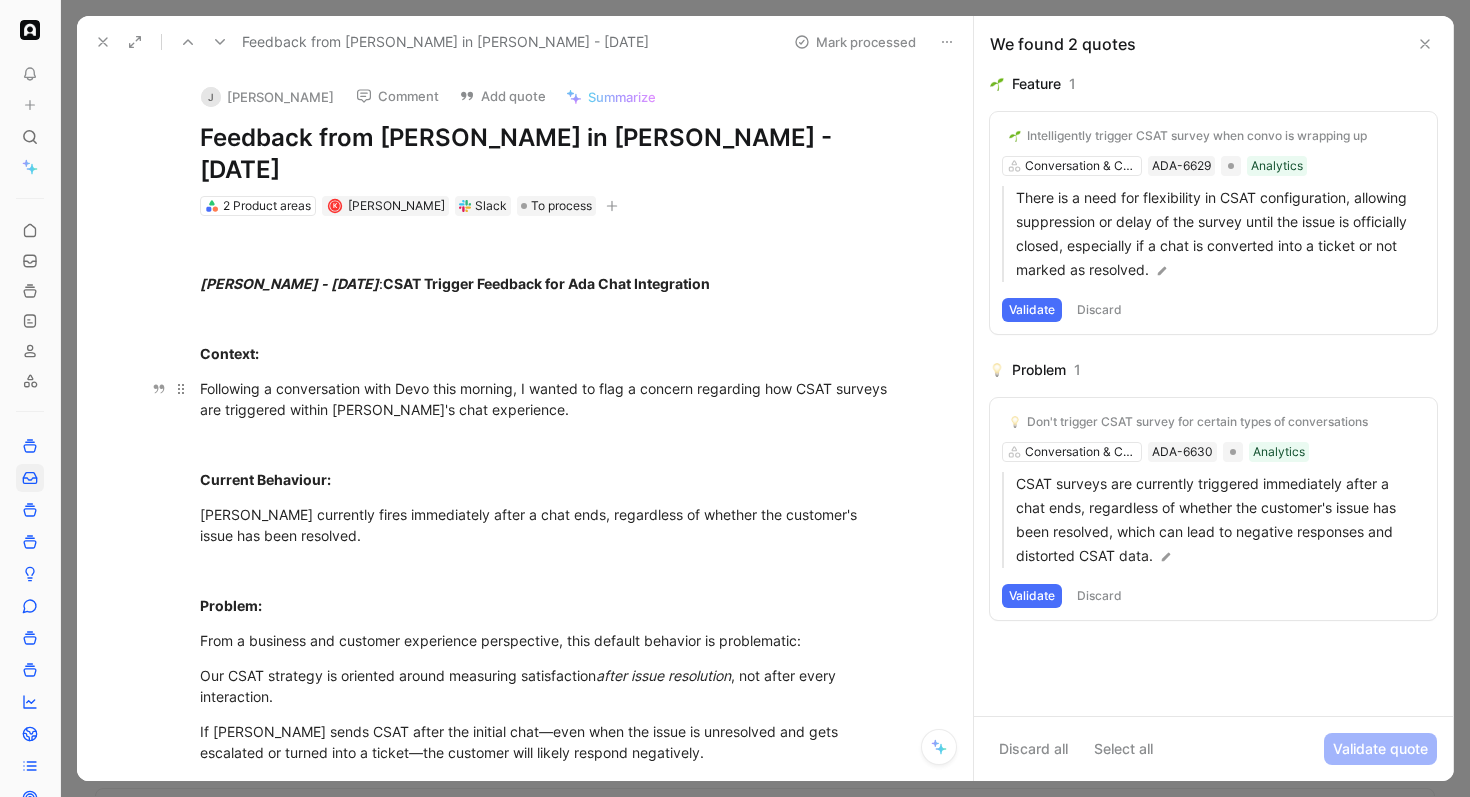 click on "Following a conversation with Devo this morning, I wanted to flag a concern regarding how CSAT surveys are triggered within Ada's chat experience." at bounding box center [546, 399] 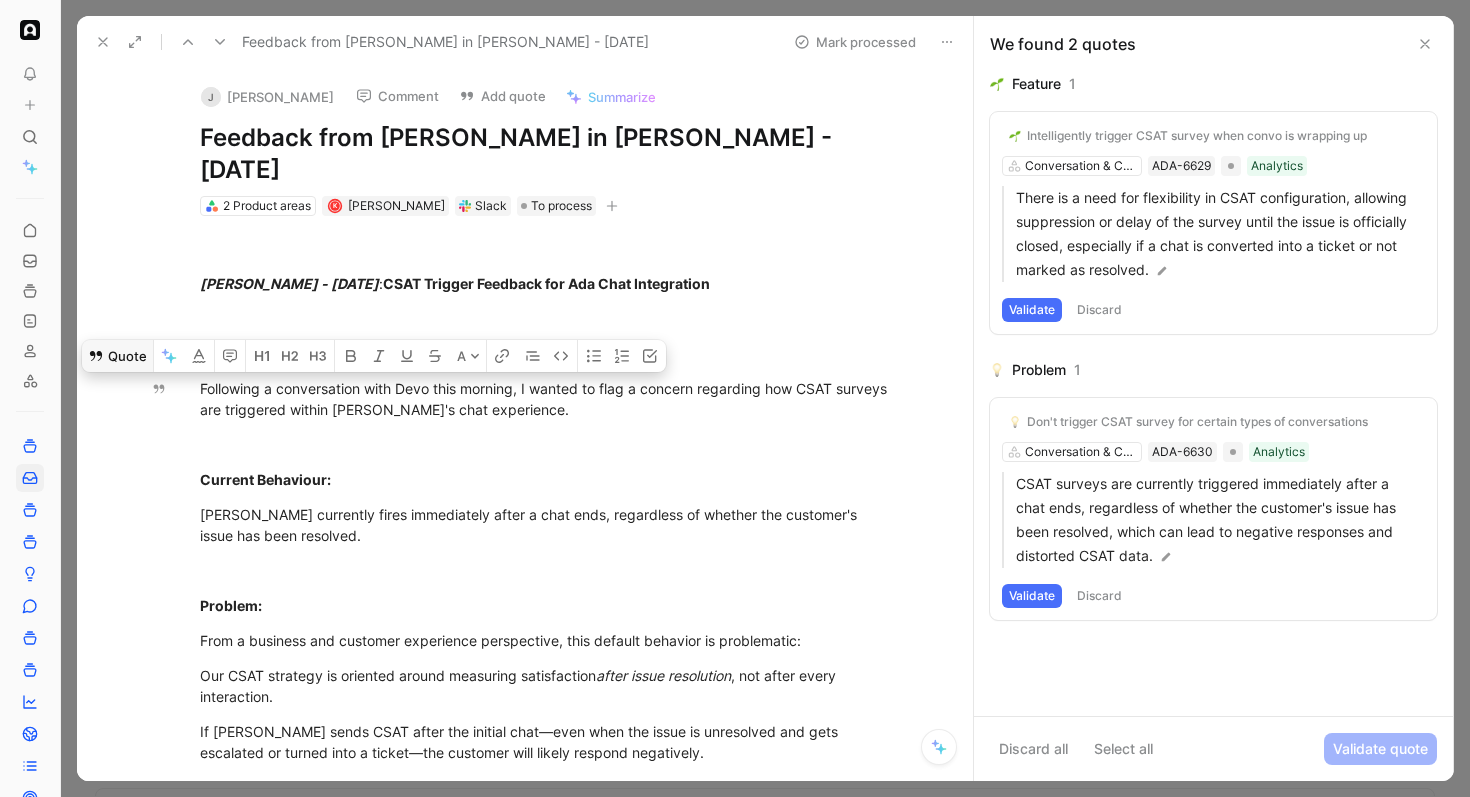 click on "Quote" at bounding box center (117, 356) 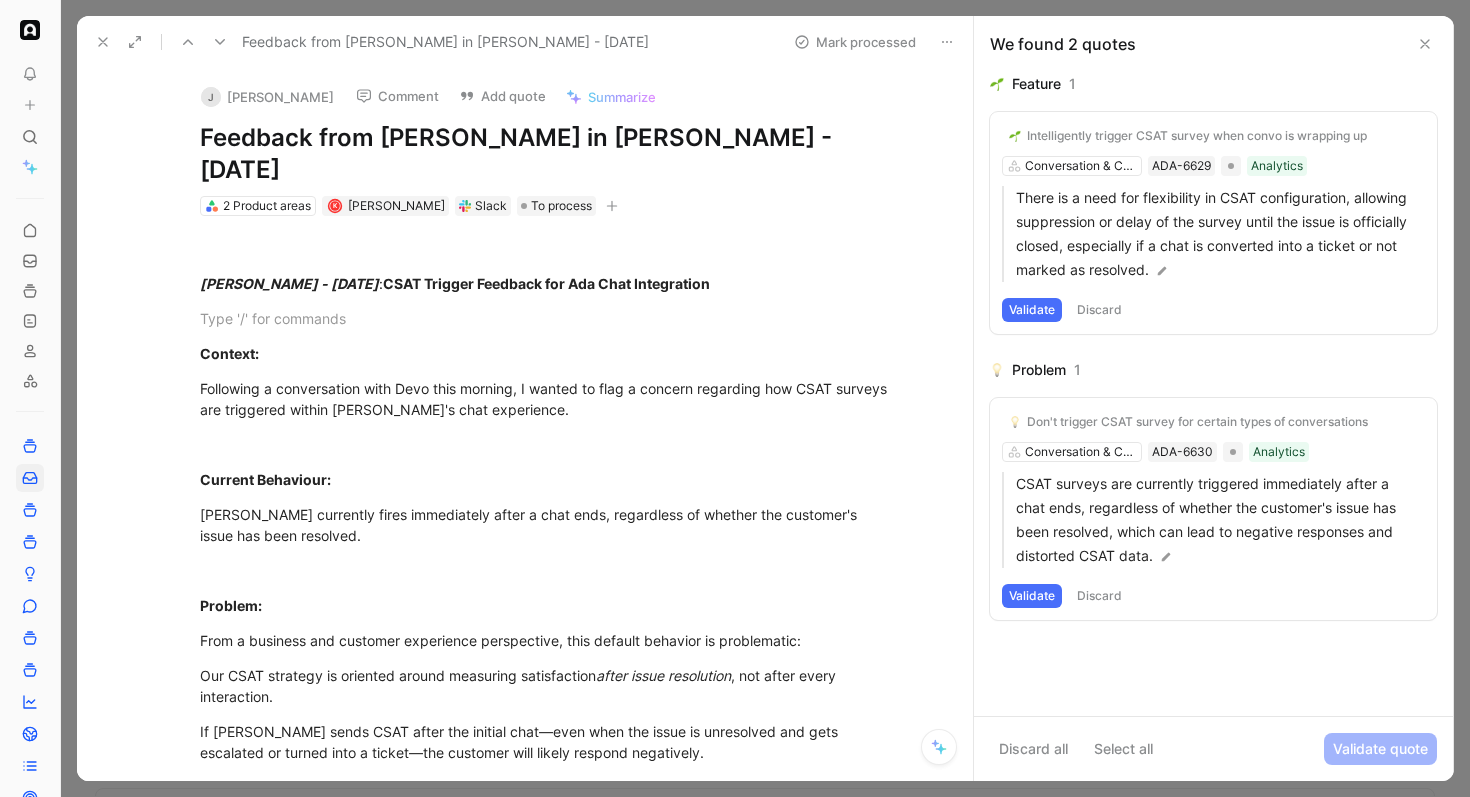 click 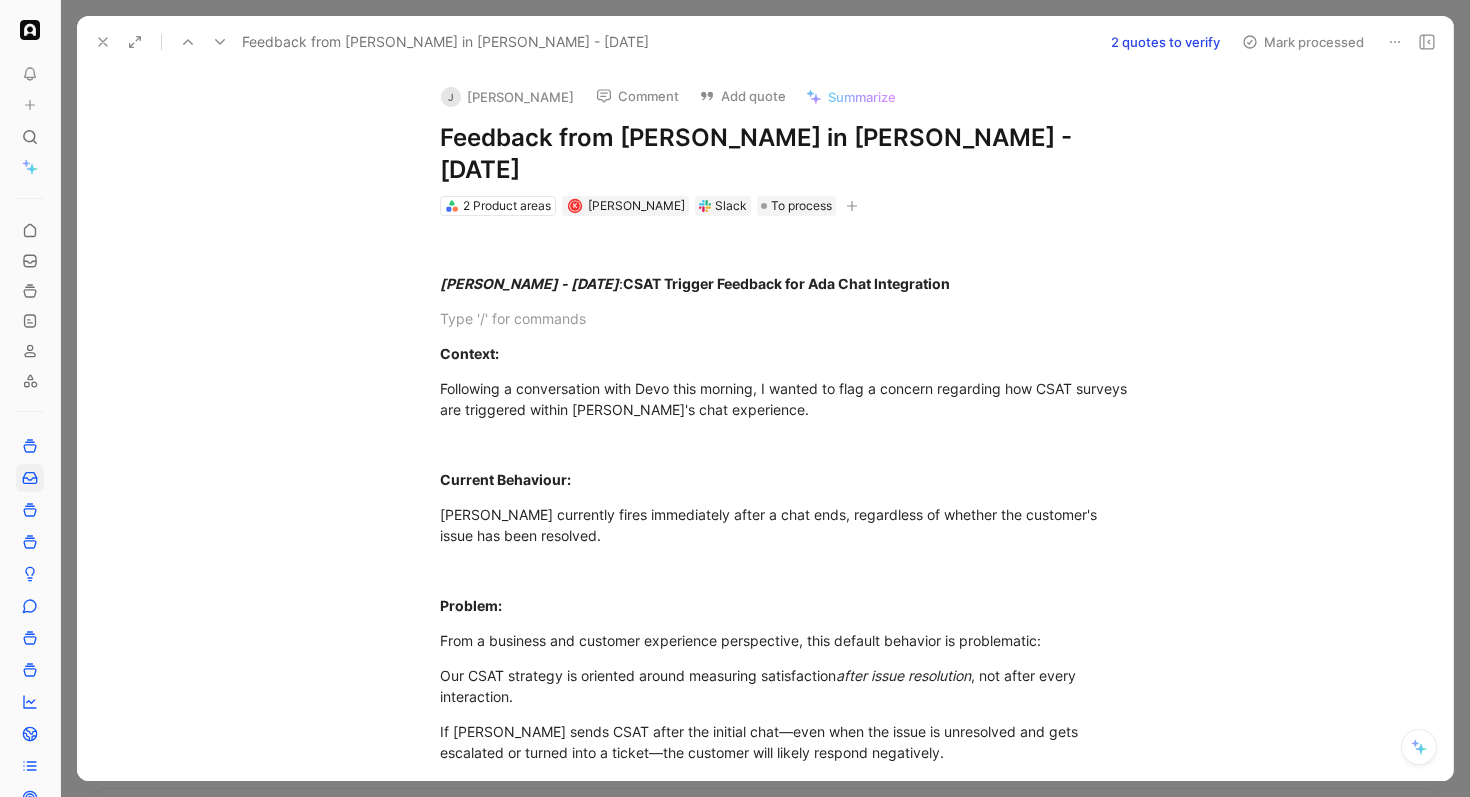 click at bounding box center [765, 398] 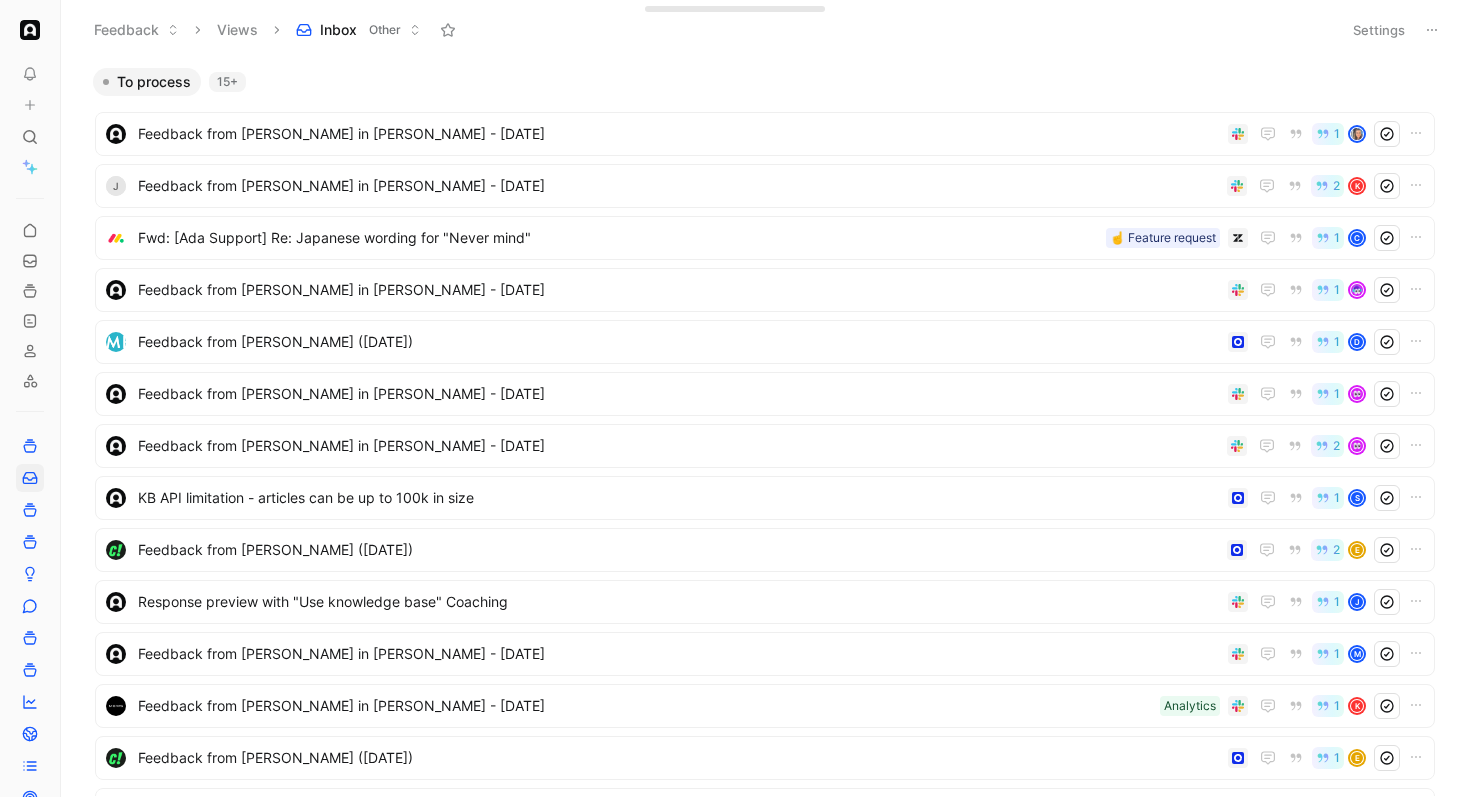 click on "Settings" at bounding box center [1379, 30] 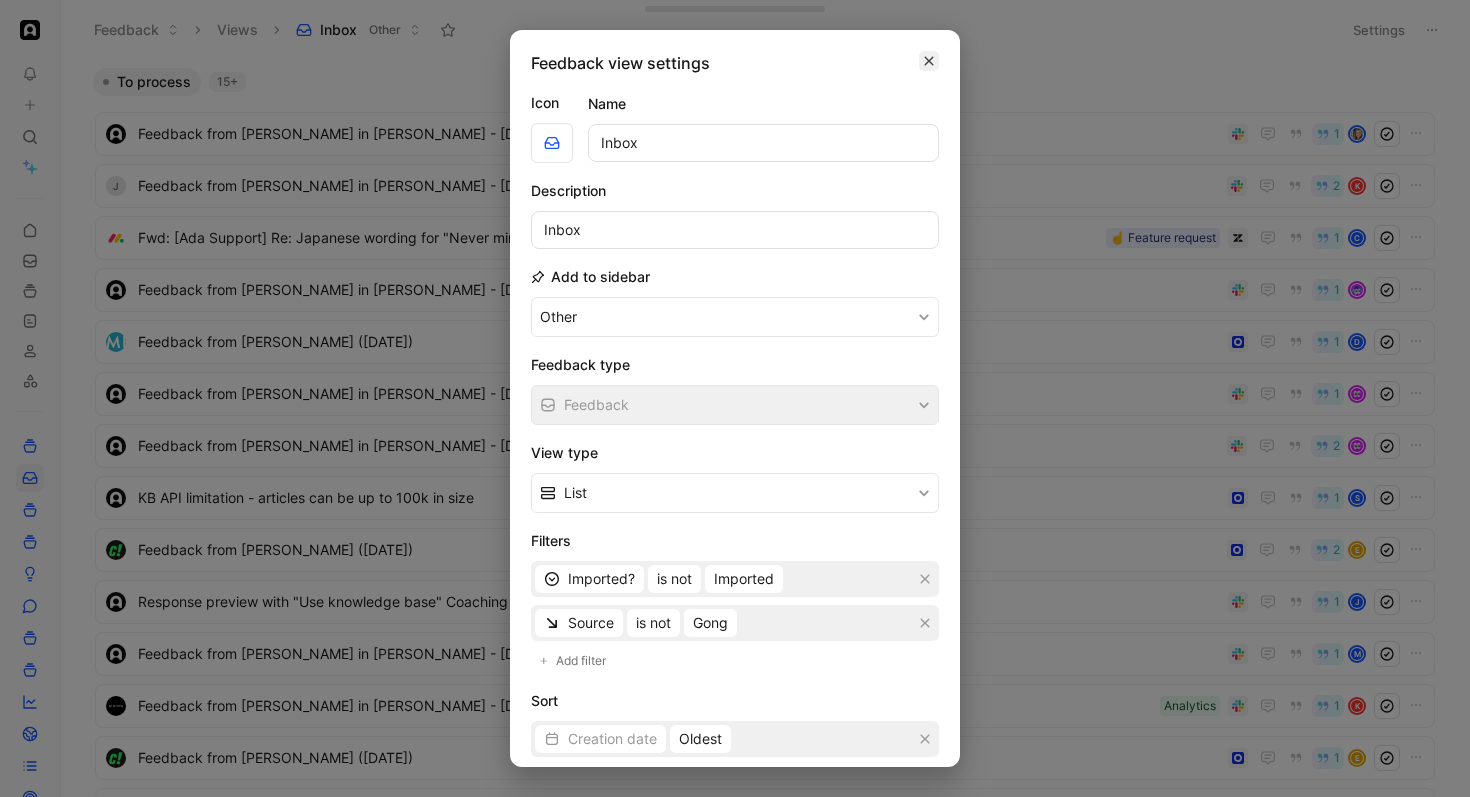 click 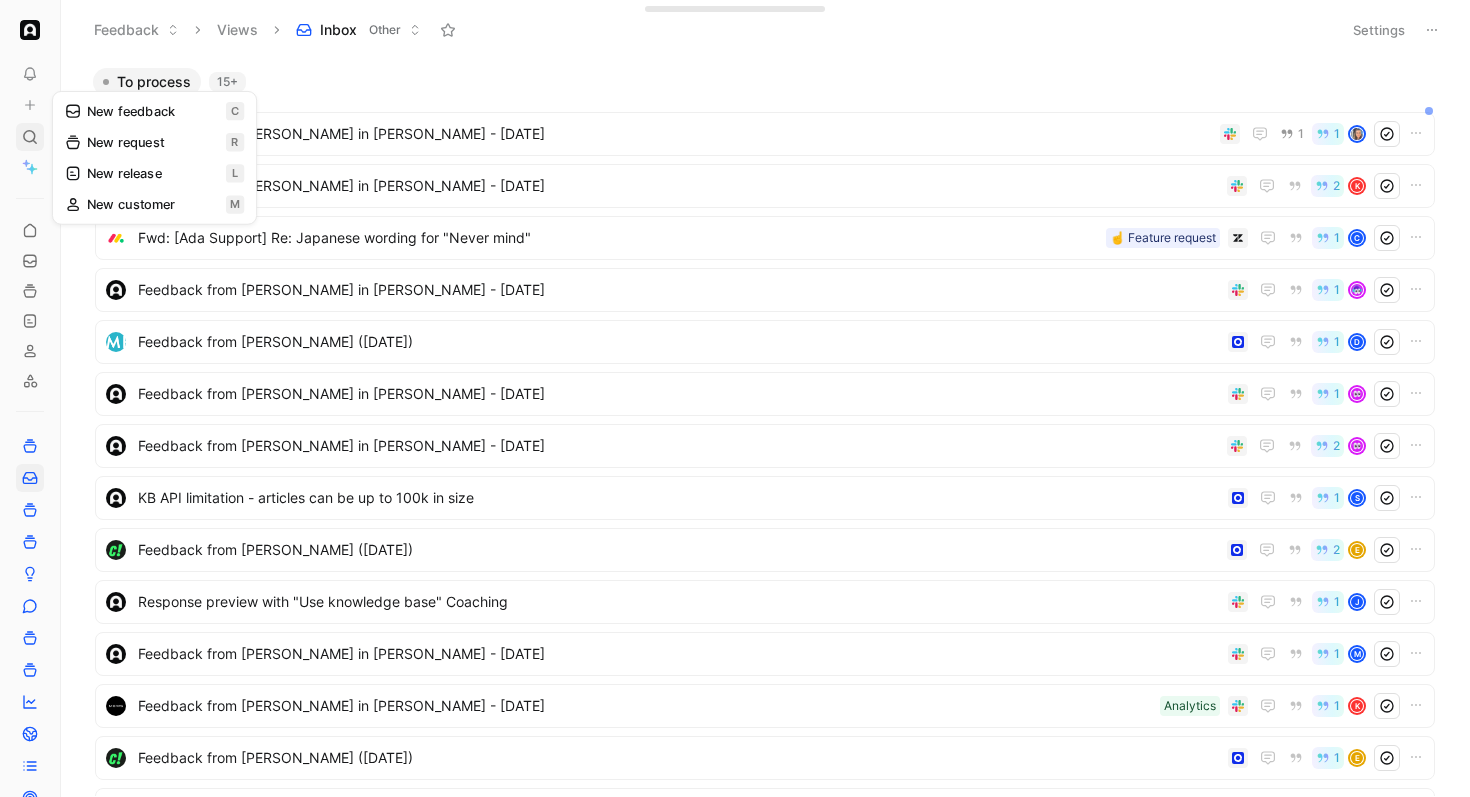 click at bounding box center (30, 137) 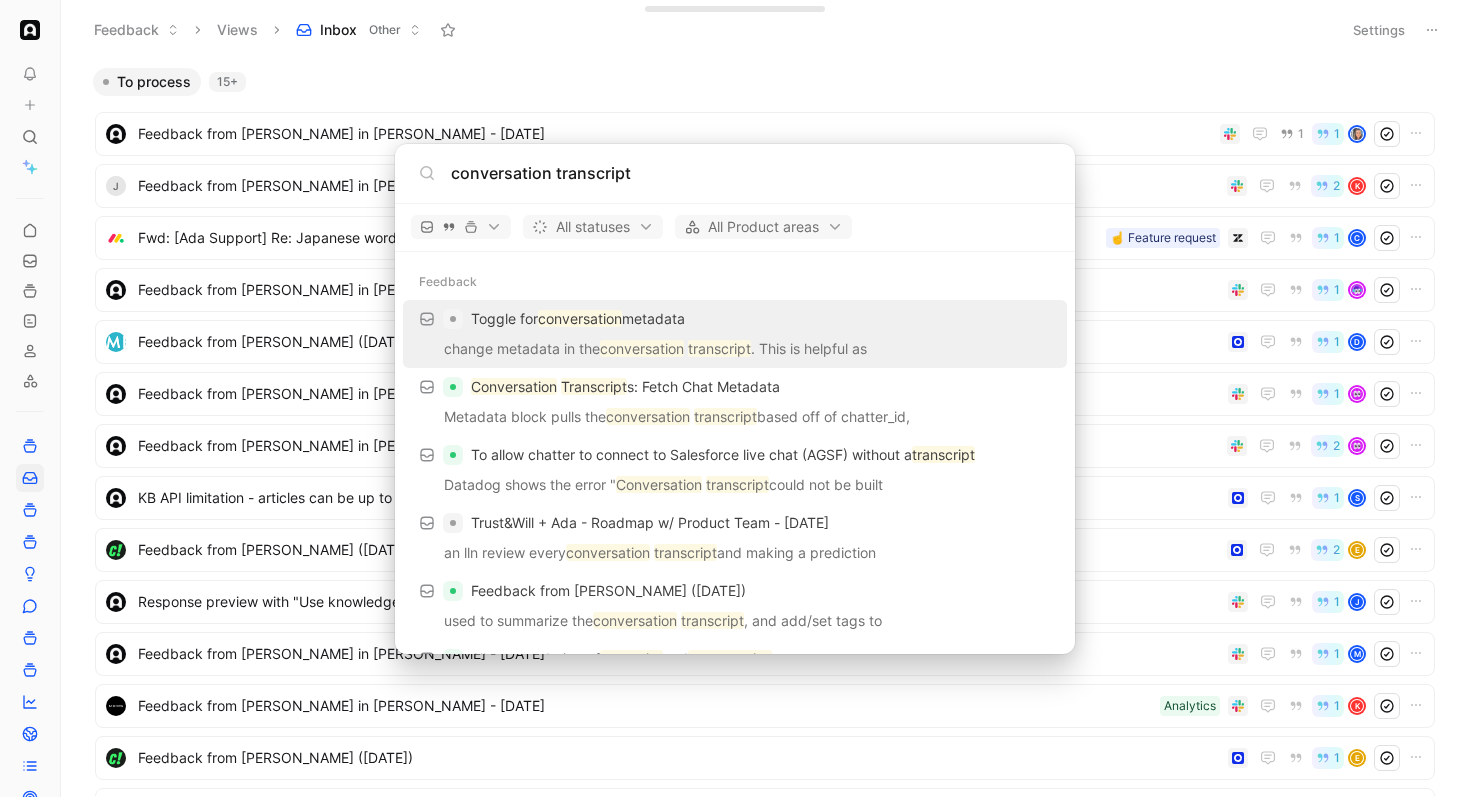 type on "conversation transcript" 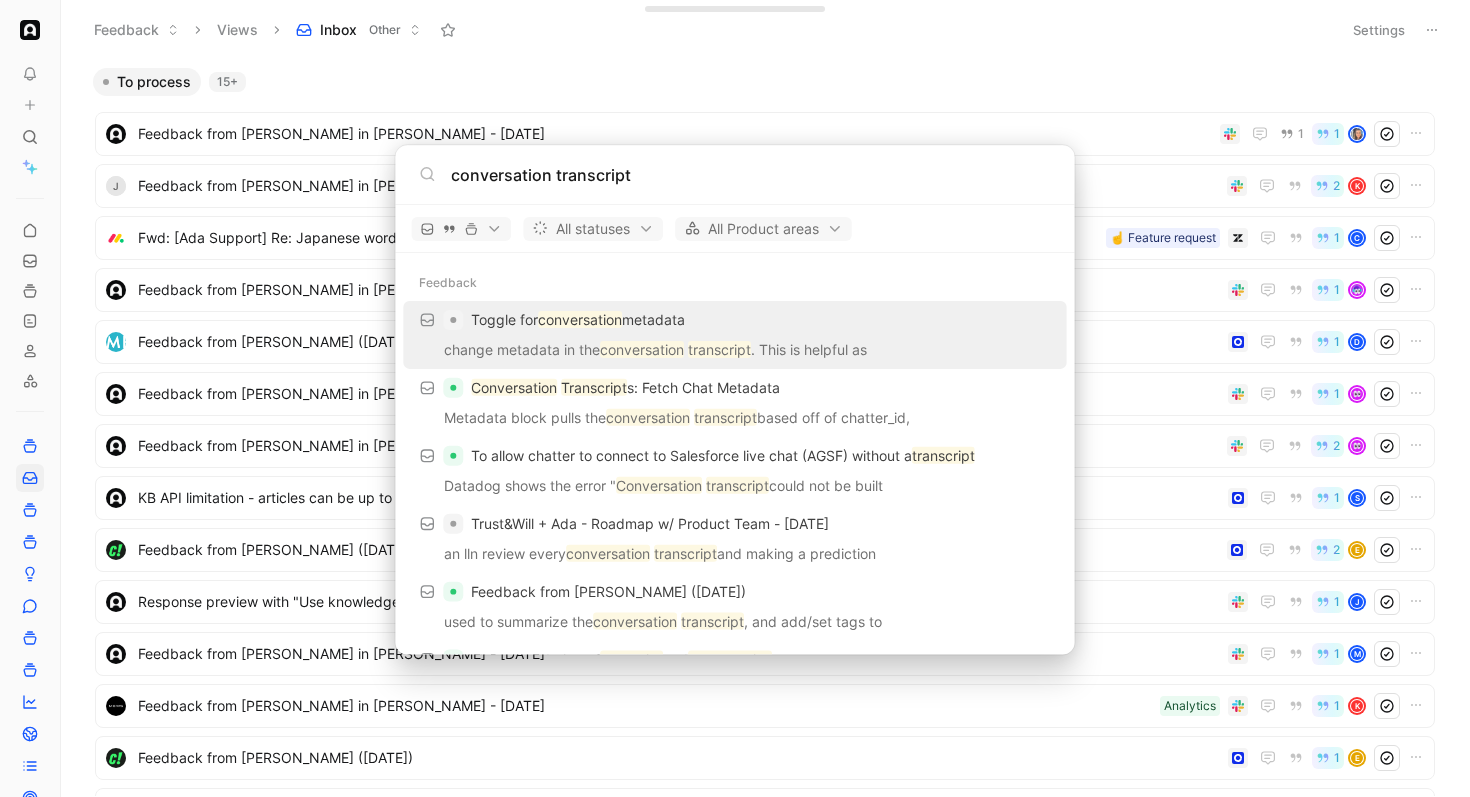 click on "To pick up a draggable item, press the space bar.
While dragging, use the arrow keys to move the item.
Press space again to drop the item in its new position, or press escape to cancel.
Enable changelog Feedback Views Inbox Other Settings To process 15+ Feedback from Mike Murchison in Slack - 7/3/2025 1 1 J Feedback from James Upton in Slack - 7/3/2025 2 K Fwd: [Ada Support] Re: Japanese wording for "Never mind" ☝️ Feature request 1 C Feedback from Mia D'Antonio in Slack - 7/3/2025 1 Feedback from Fatima Ponte (Jul 04, 2025) 1 d Feedback from Sabrina Sasso in Slack - 7/4/2025 1 Feedback from Valentina Sutton in Slack - 7/4/2025 2 KB API limitation - articles can be up to 100k in size 1 S Feedback from Evi Mastoroudi (Jul 04, 2025) 2 E Response preview with "Use knowledge base" Coaching 1 J Feedback from Trish Watson in Slack - 7/4/2025 1 M Feedback from Pamela Calvo in Slack - 7/4/2025 Analytics 1 K Feedback from Evi Mastoroudi (Jul 04, 2025) 1 E 1 A 1 E Load 15 more 15+ 3" at bounding box center [735, 398] 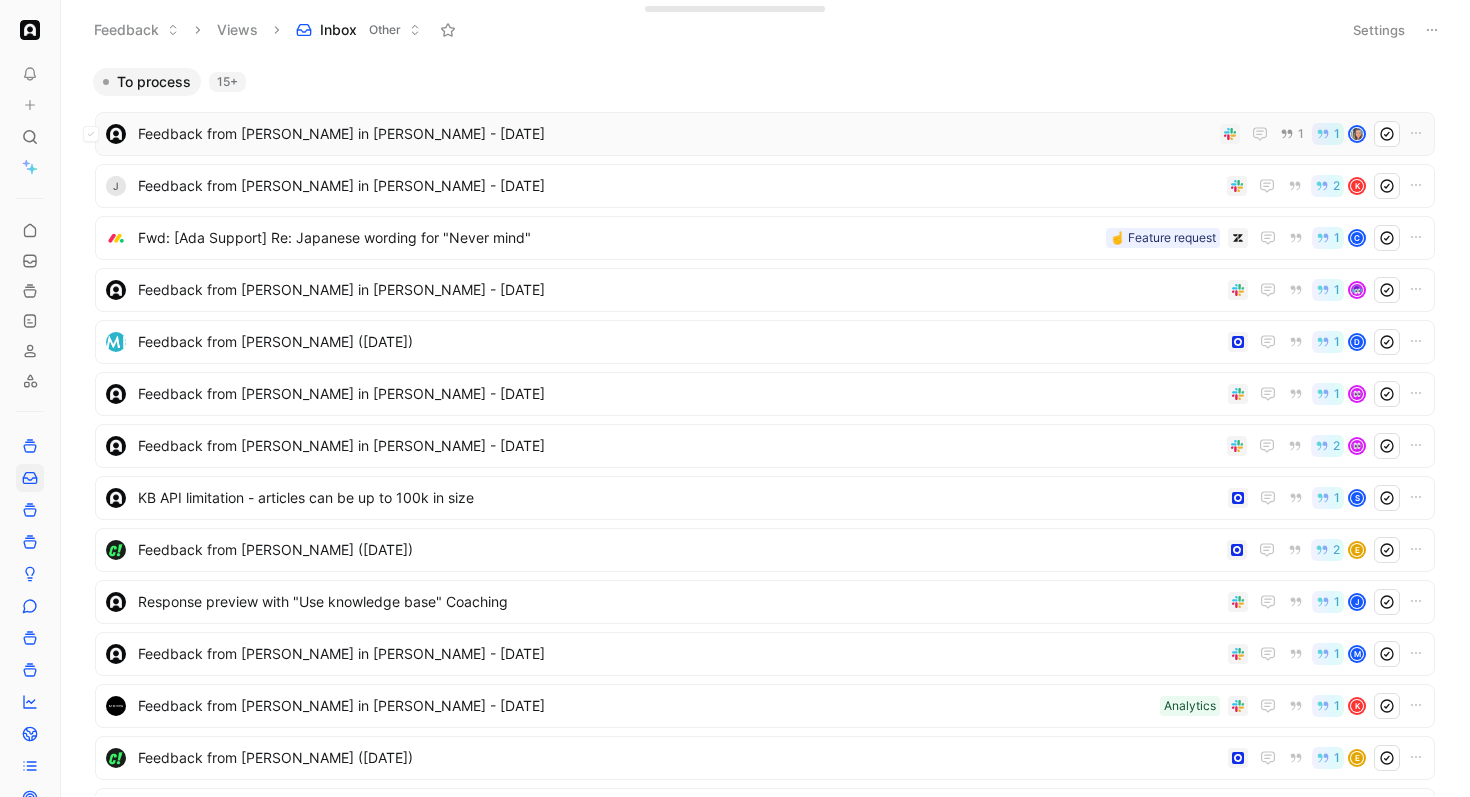 click on "Feedback from Mike Murchison in Slack - 7/3/2025" at bounding box center (675, 134) 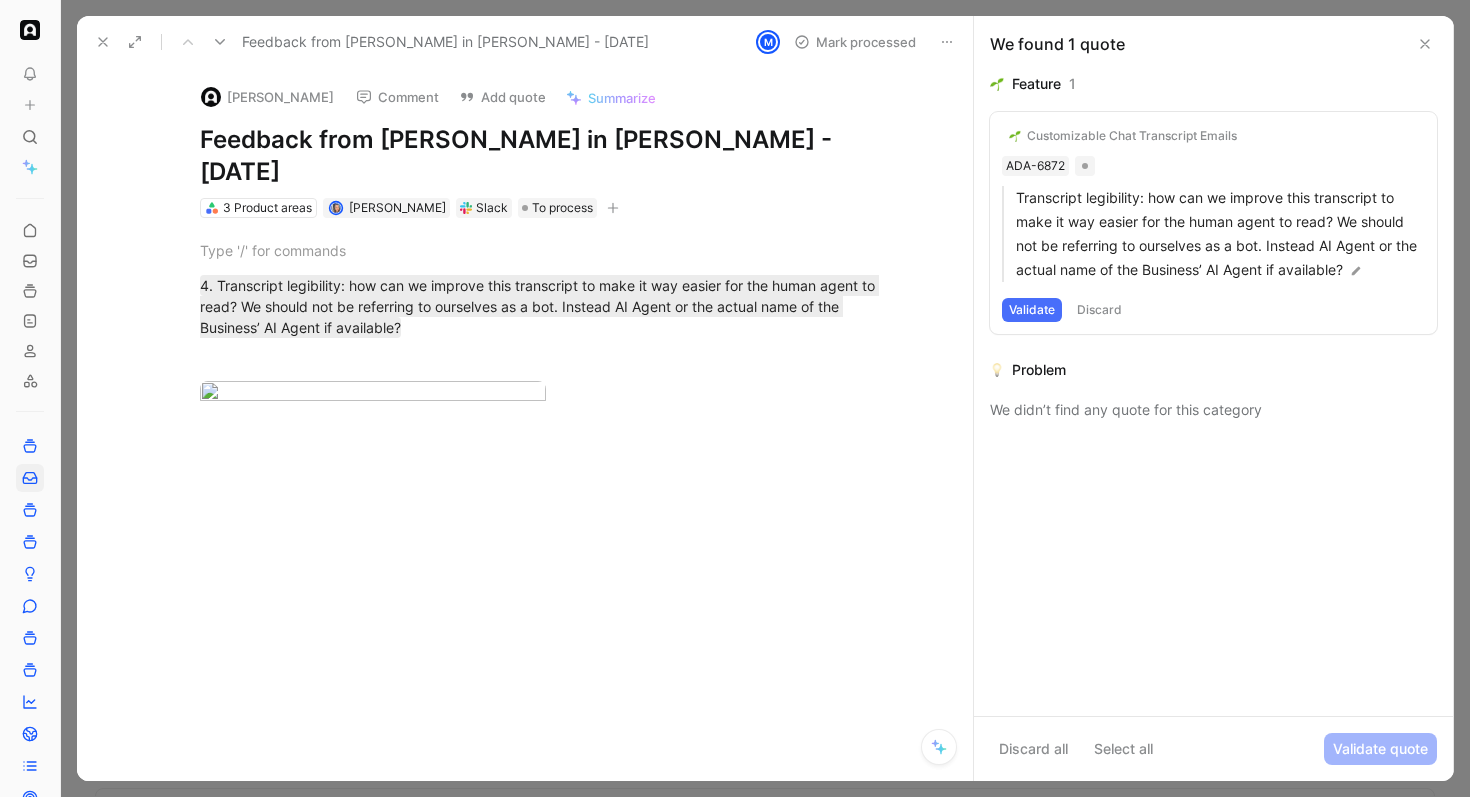 click on "Customizable Chat Transcript Emails" at bounding box center [1132, 136] 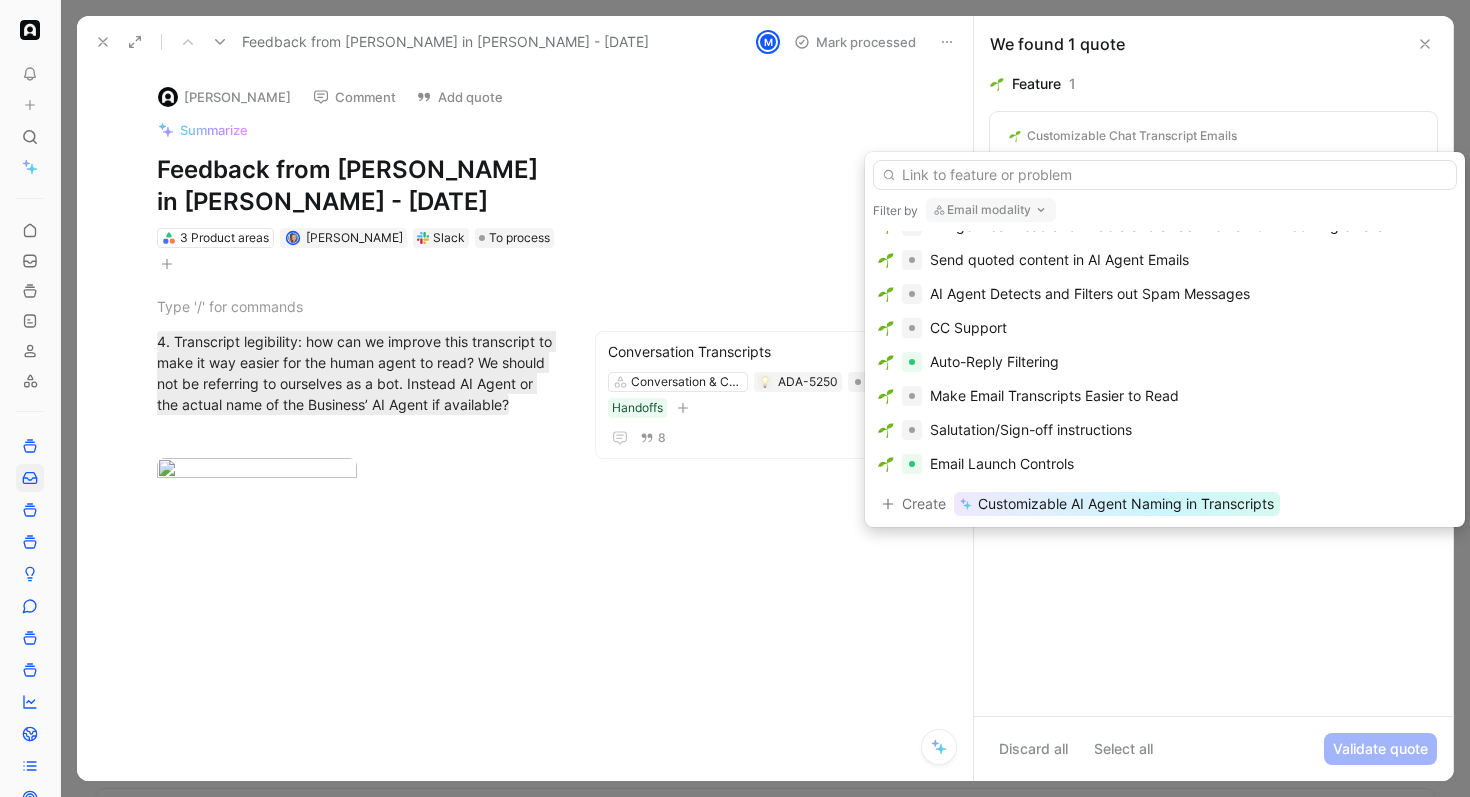 scroll, scrollTop: 0, scrollLeft: 0, axis: both 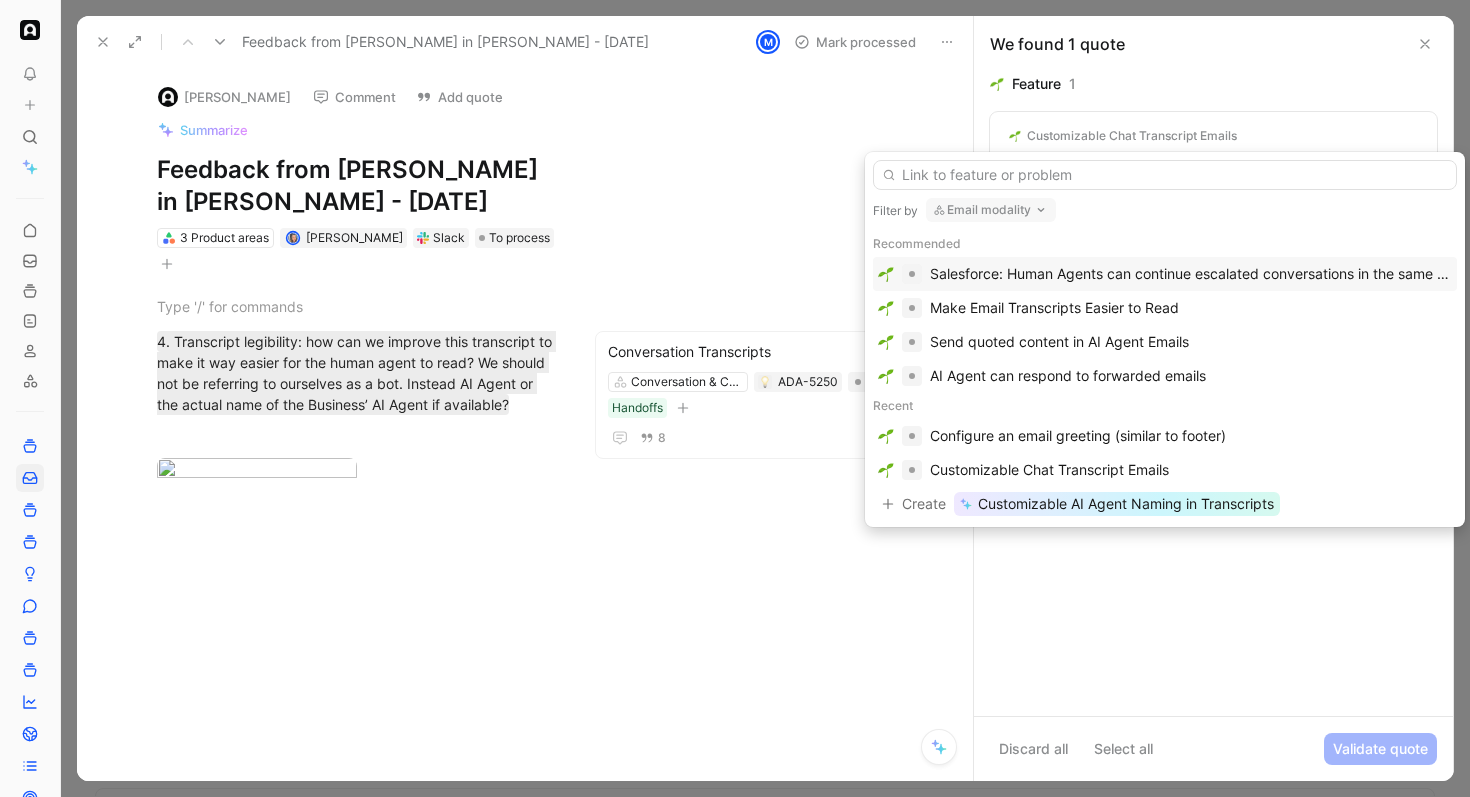 click on "Filter by Email modality Recommended Salesforce:  Human Agents can continue escalated conversations in the same email thread using the same email address as the AI Agent Make Email Transcripts Easier to Read Send quoted content in AI Agent Emails AI Agent can respond to forwarded emails Recent Configure an email greeting (similar to footer) Customizable Chat Transcript Emails Email Launch Control Improvements Ignore signatures/footer context AI Agent can respond to forwarded emails Email API Conversations: link or merge escalations to existing origin ticket instead of creating a new ticket Salesforce:  Human Agents can continue escalated conversations in the same email thread using the same email address as the AI Agent AI Agent can differentiate between email signatures and intentional attachments AI Agent can read and understand attachments from incoming emails Send quoted content in AI Agent Emails AI Agent Detects and Filters out Spam Messages CC Support Auto-Reply Filtering Email Launch Controls Create" at bounding box center (1165, 339) 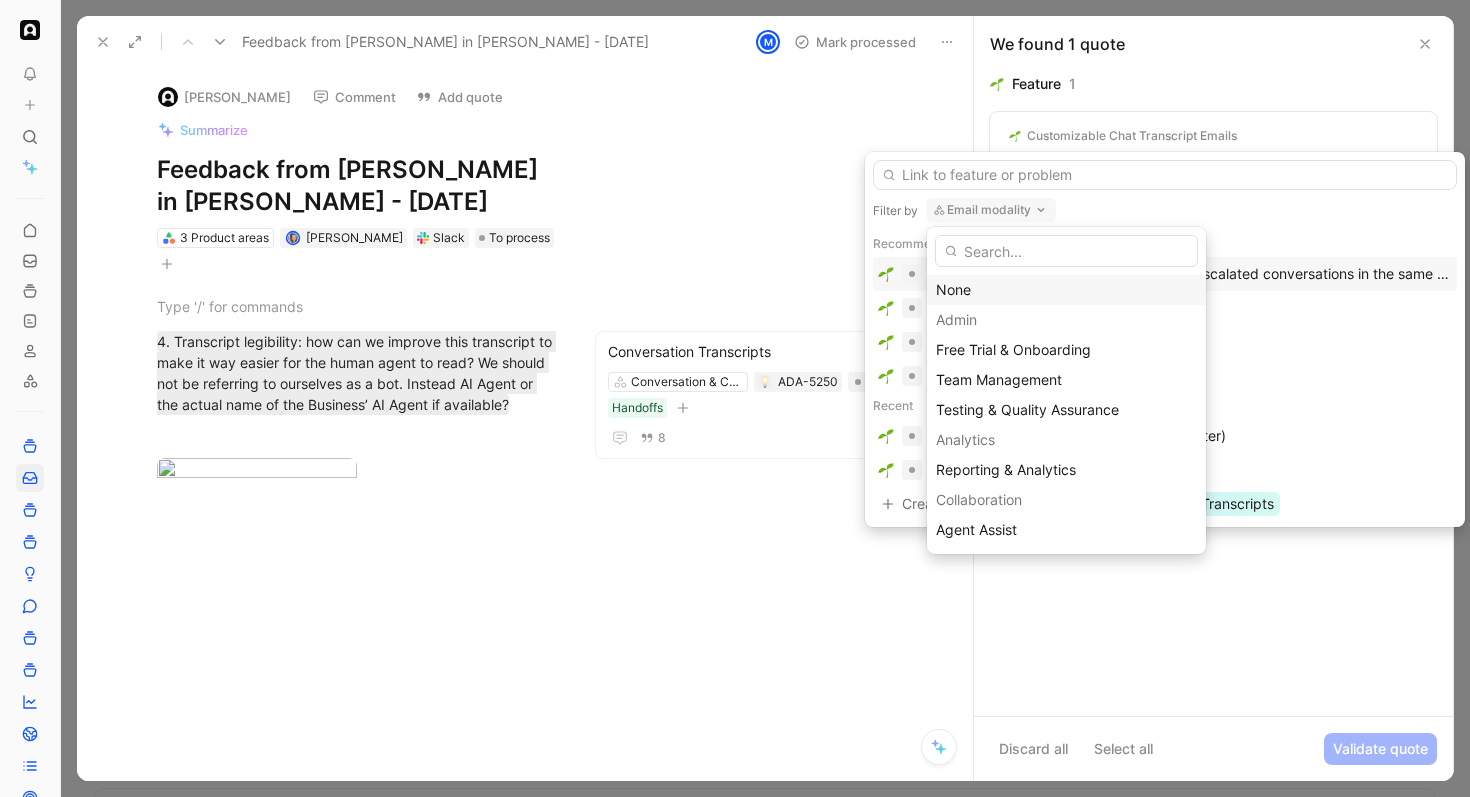 click on "None" at bounding box center [1066, 290] 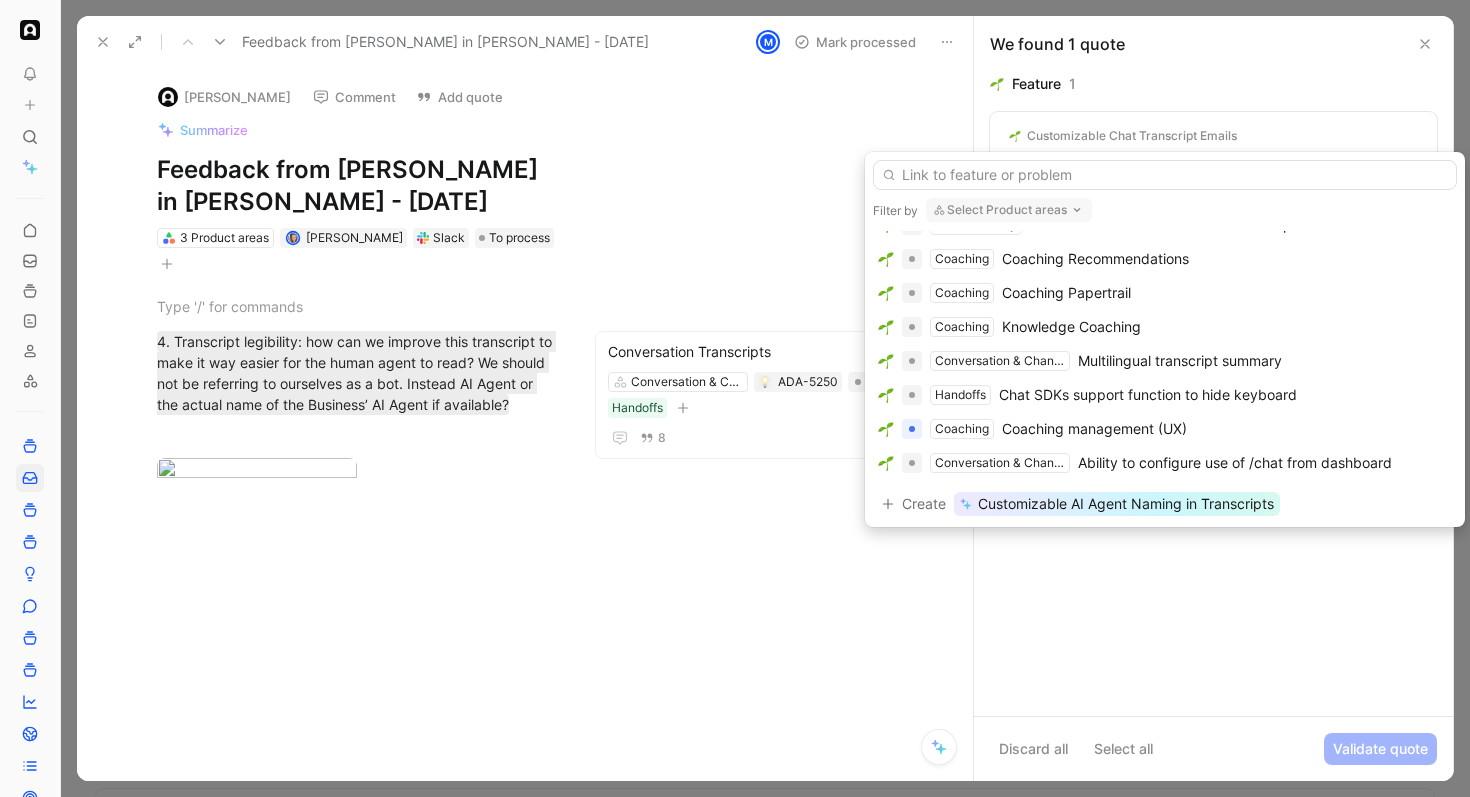 scroll, scrollTop: 0, scrollLeft: 0, axis: both 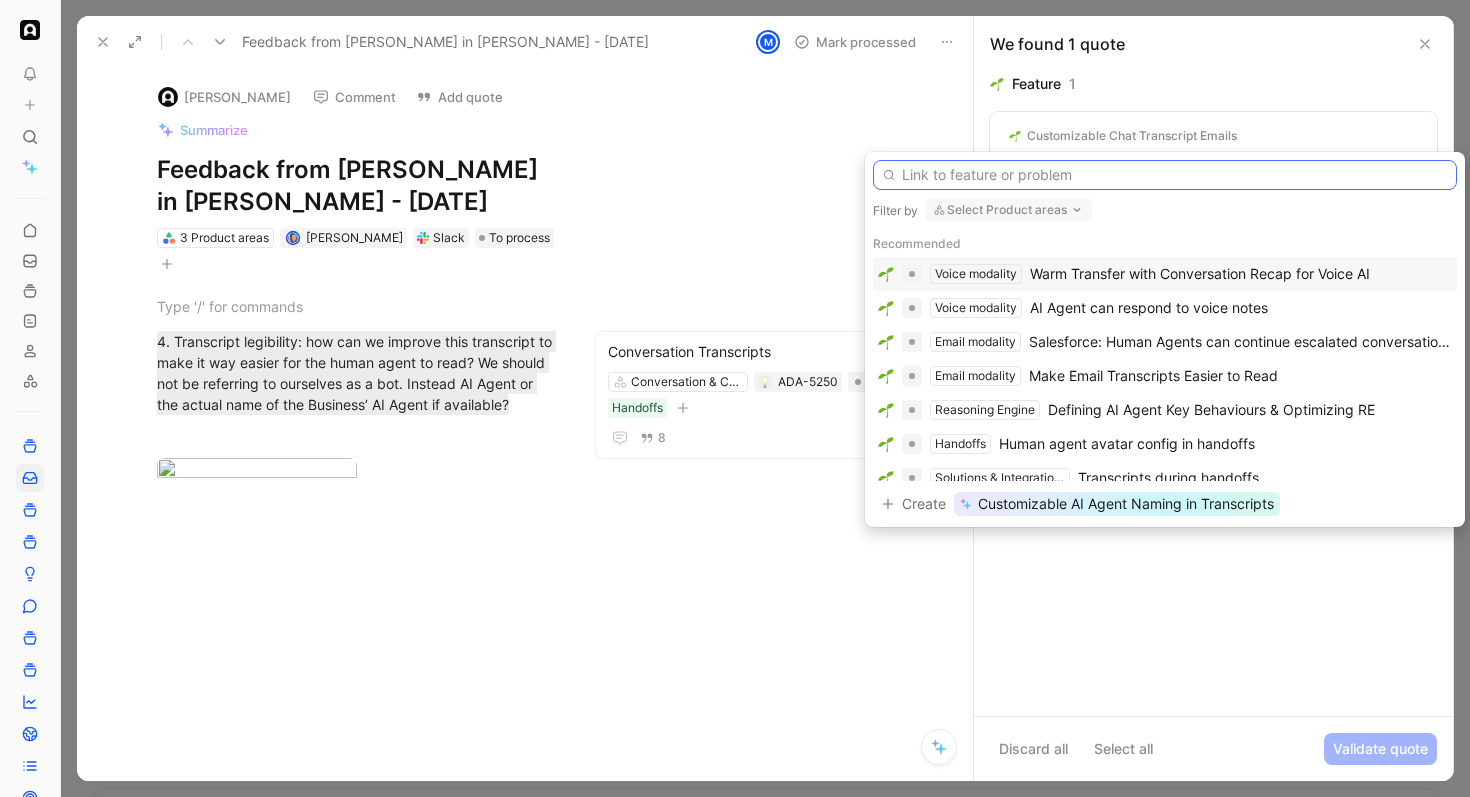 click at bounding box center [1165, 175] 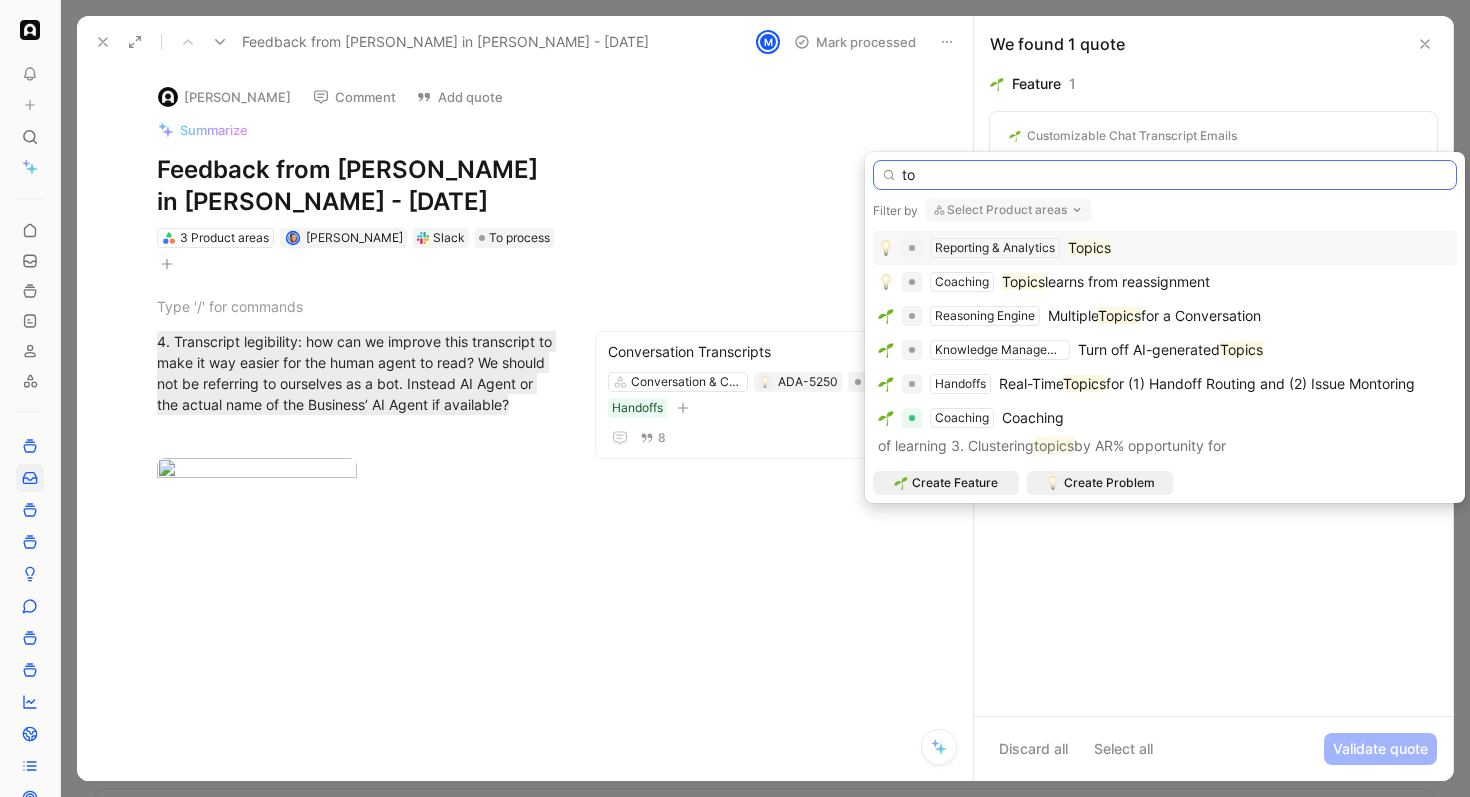 type on "t" 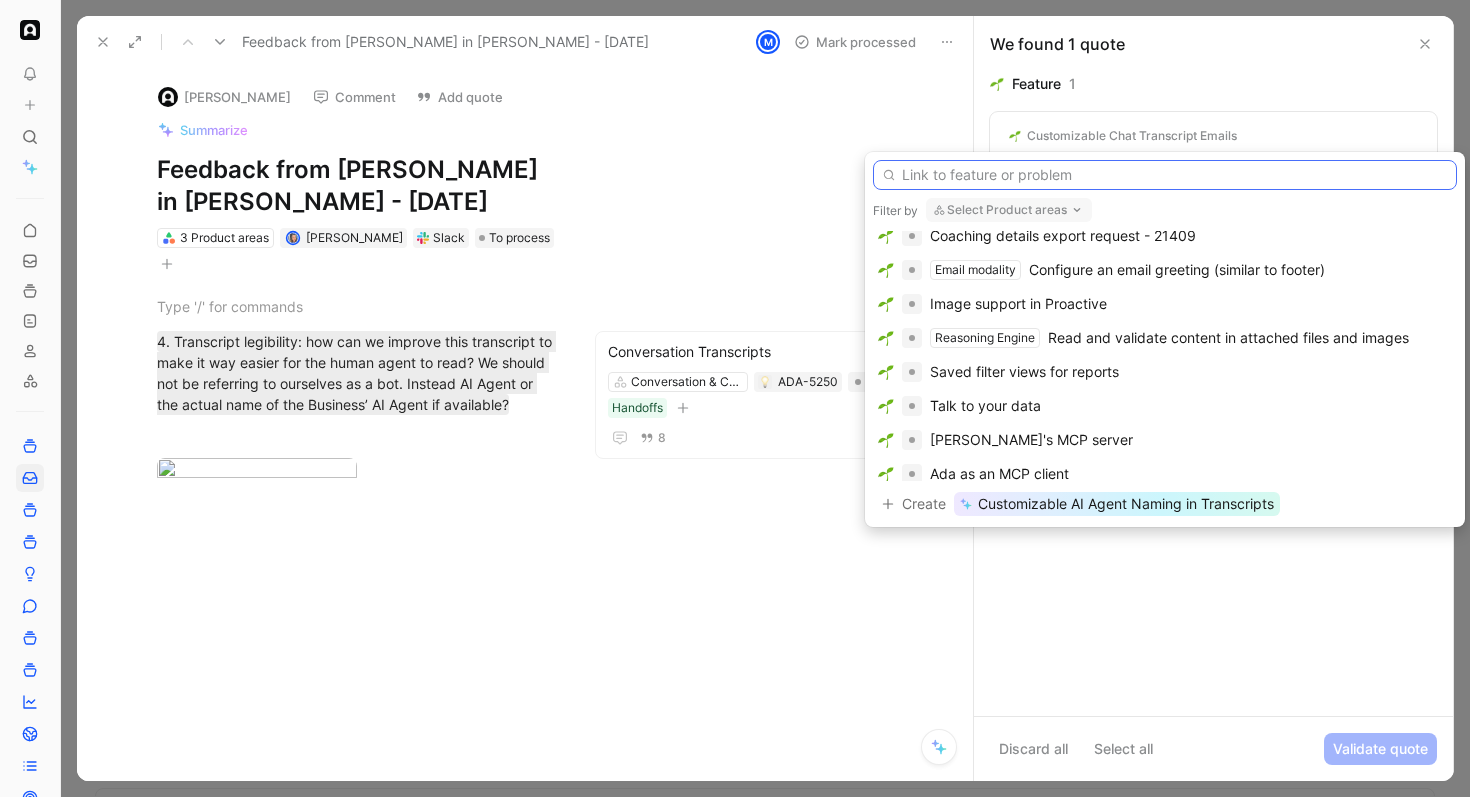 scroll, scrollTop: 0, scrollLeft: 0, axis: both 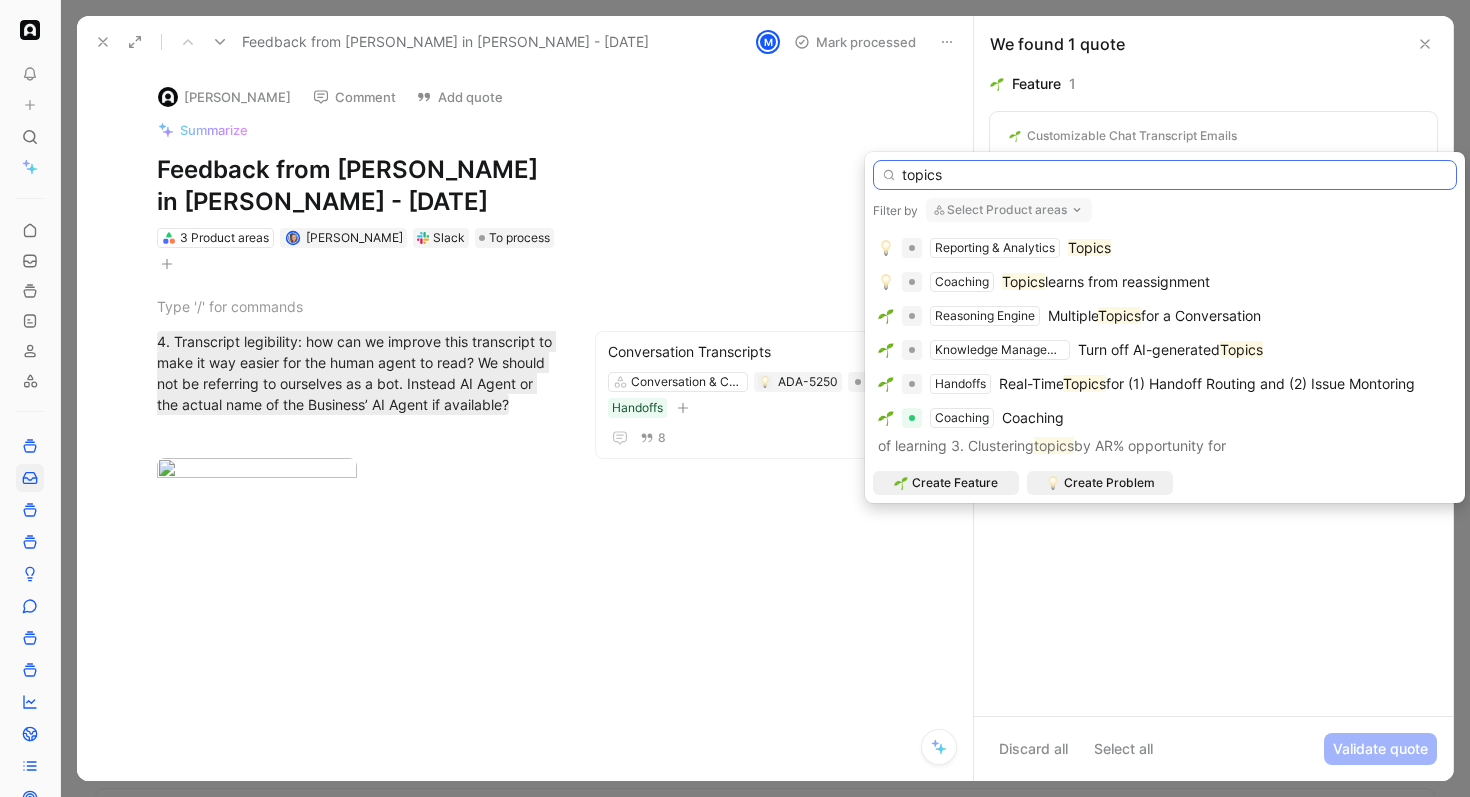 type on "topics" 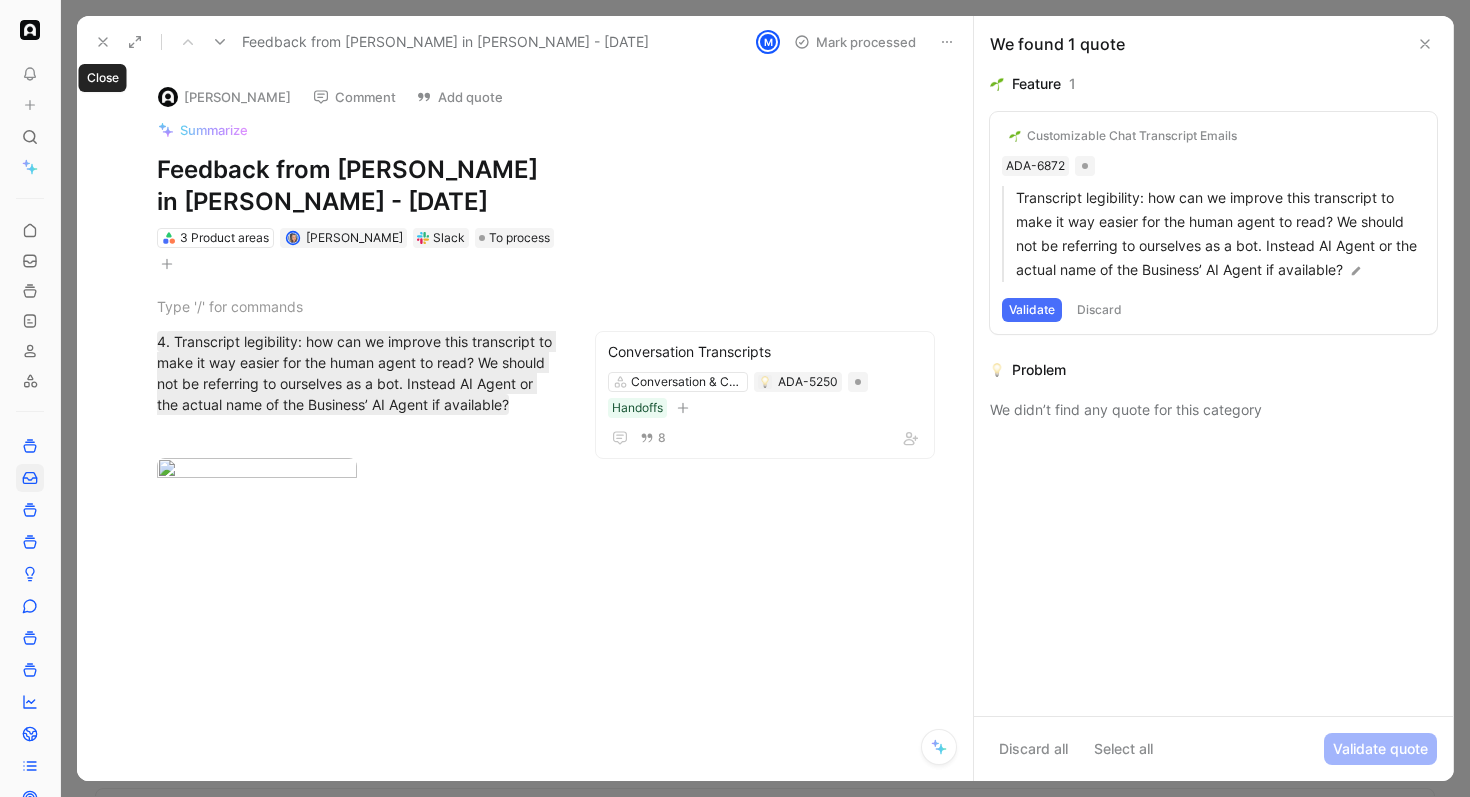 click 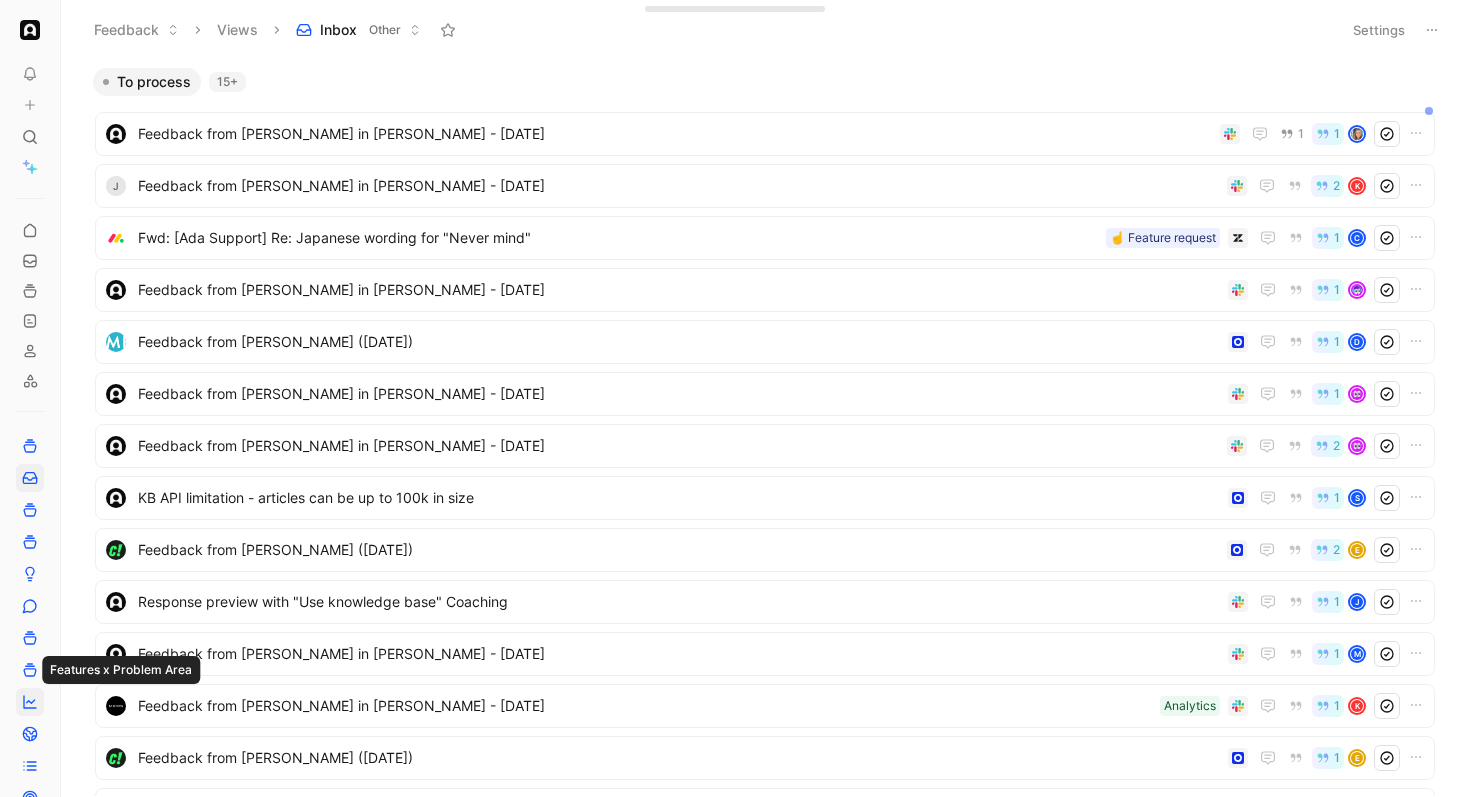 click 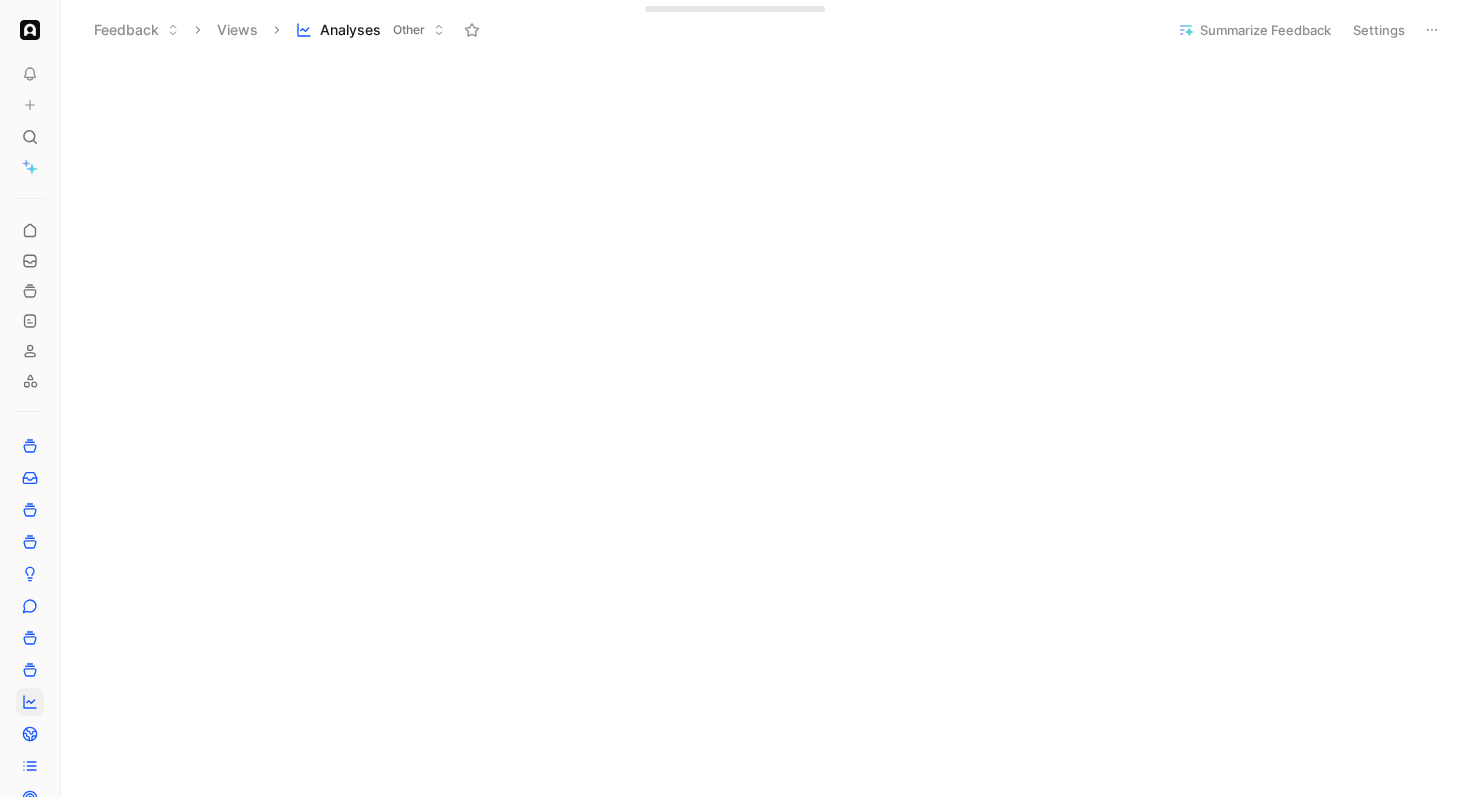 scroll, scrollTop: 169, scrollLeft: 0, axis: vertical 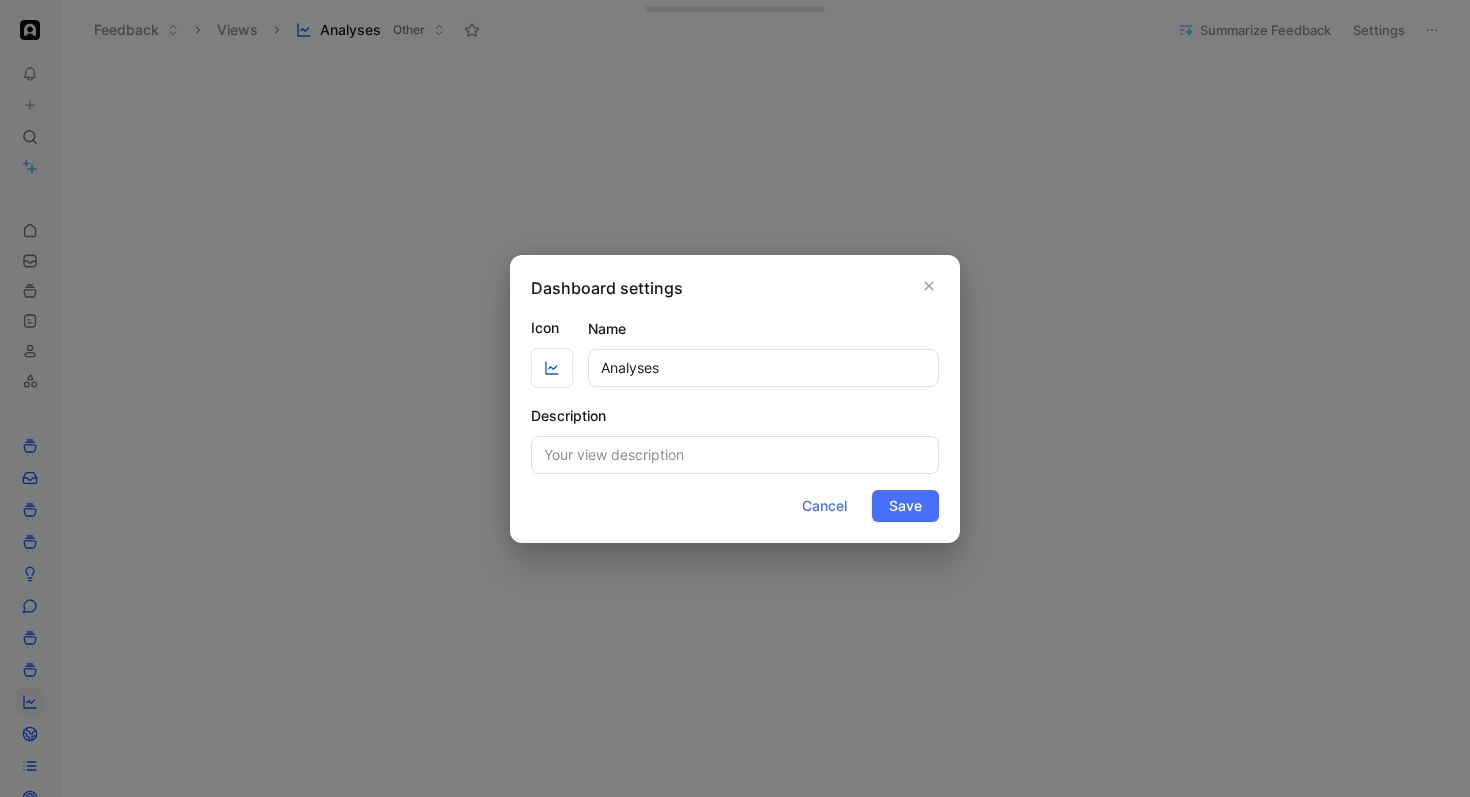 click on "Icon Name Analyses Description Cancel Save" at bounding box center (735, 419) 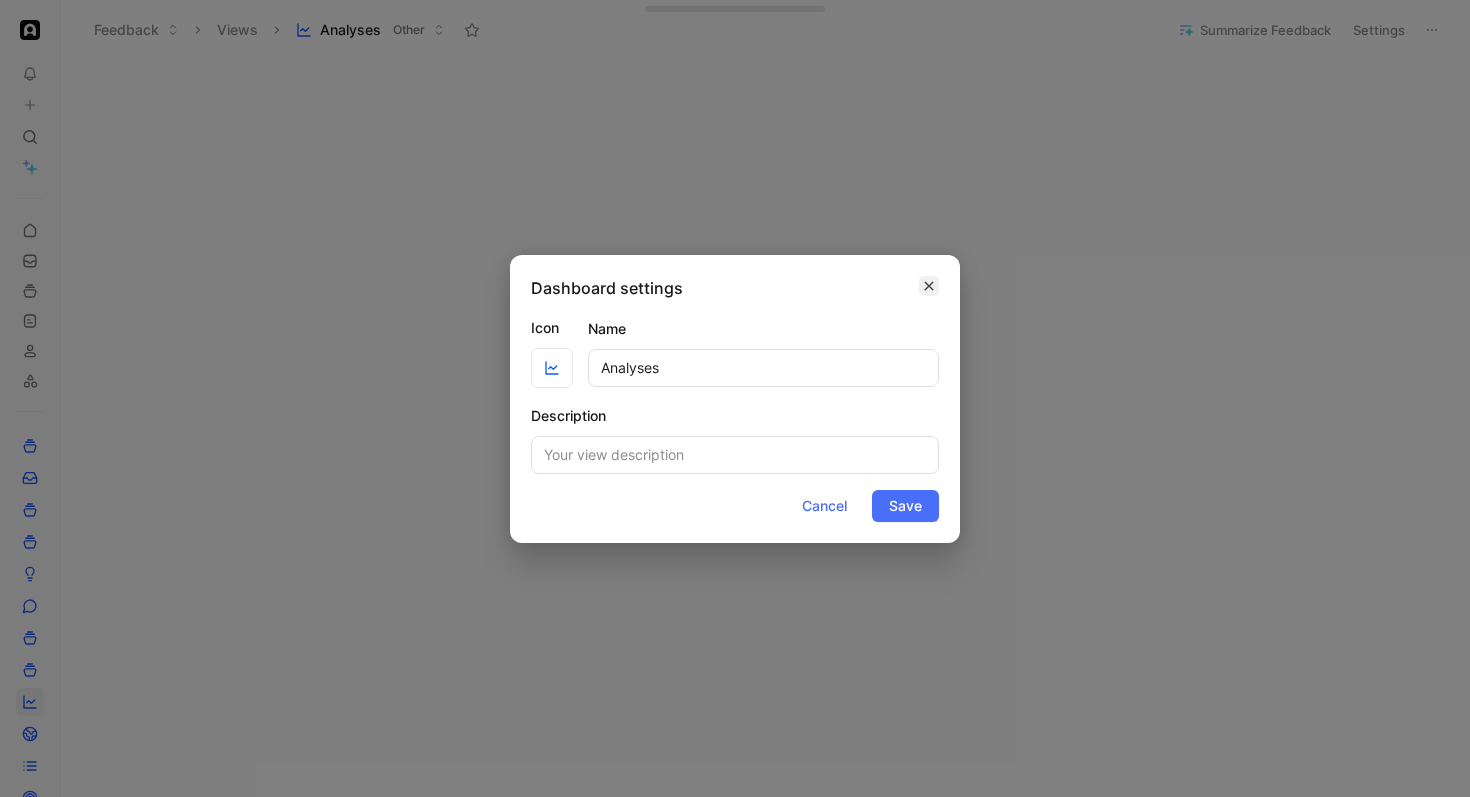 click 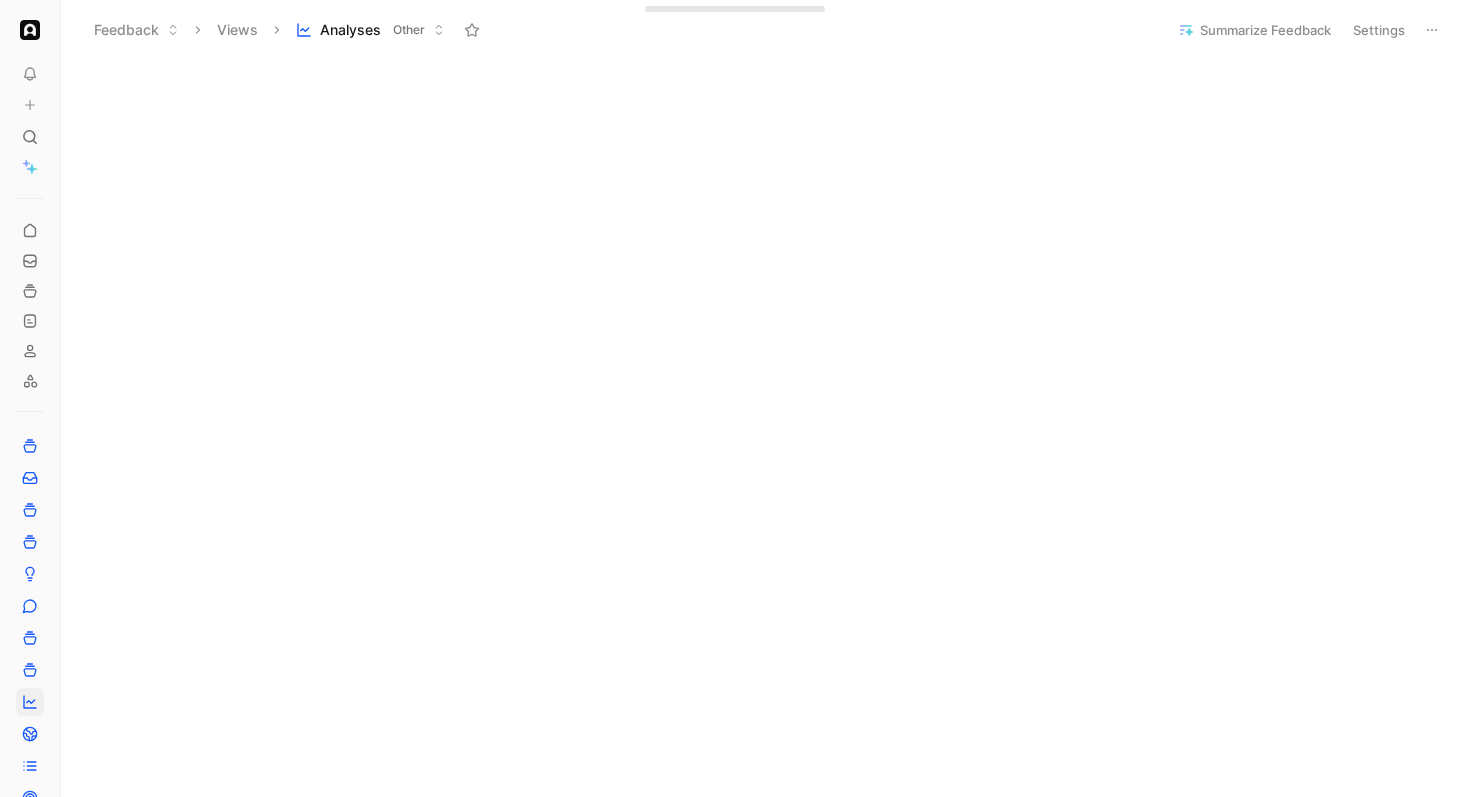 click on "Settings" at bounding box center [1379, 30] 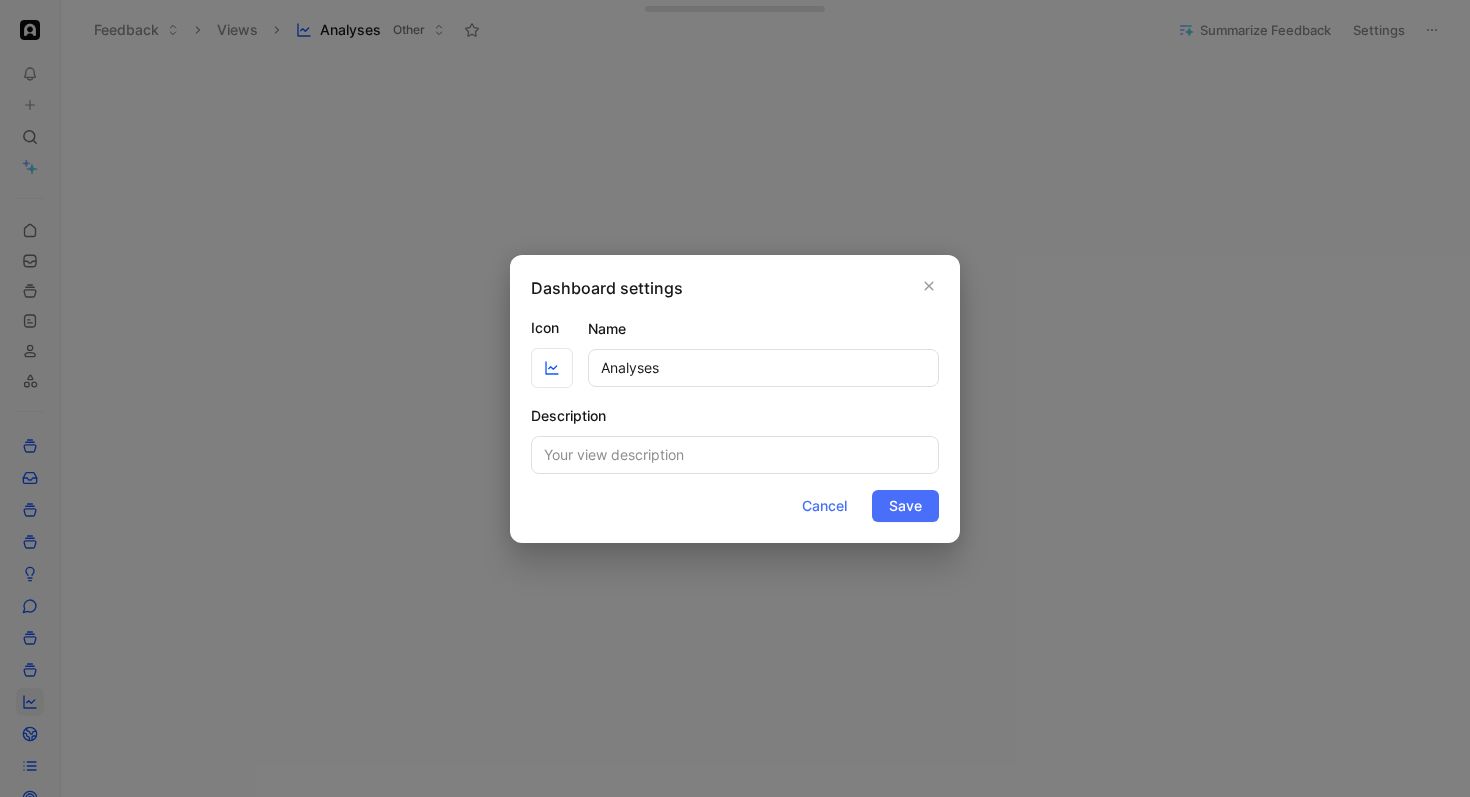 click at bounding box center [735, 398] 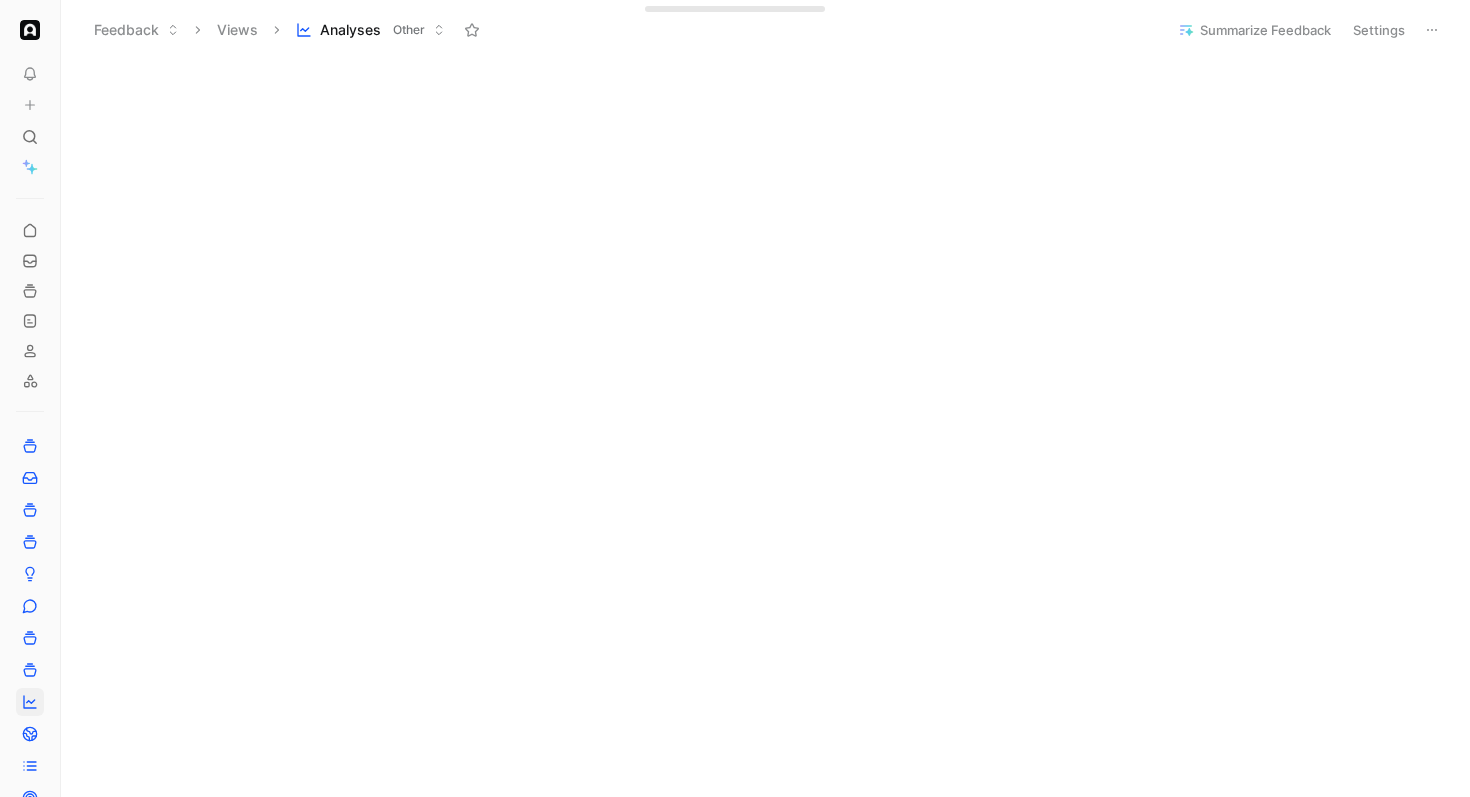click 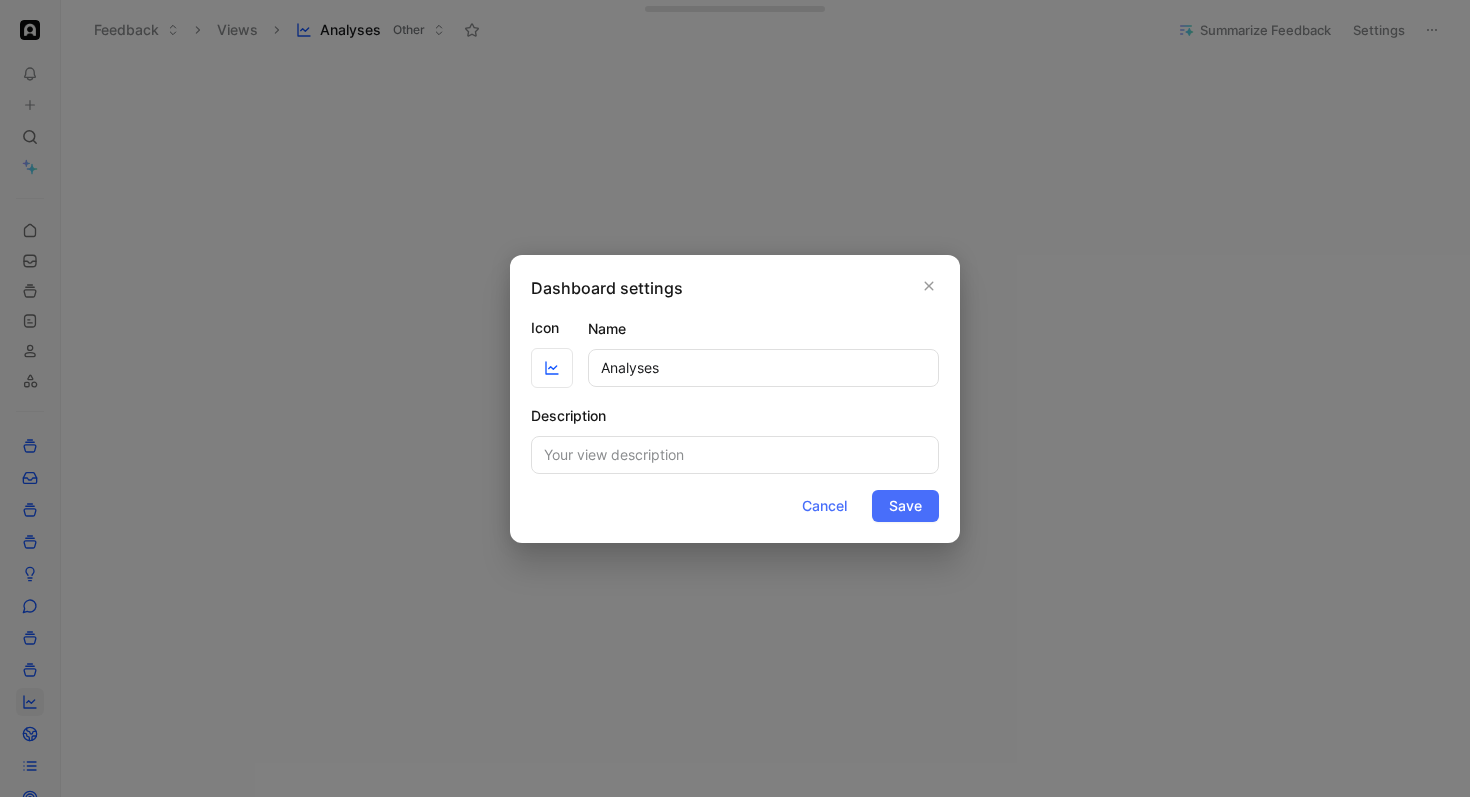click at bounding box center (735, 398) 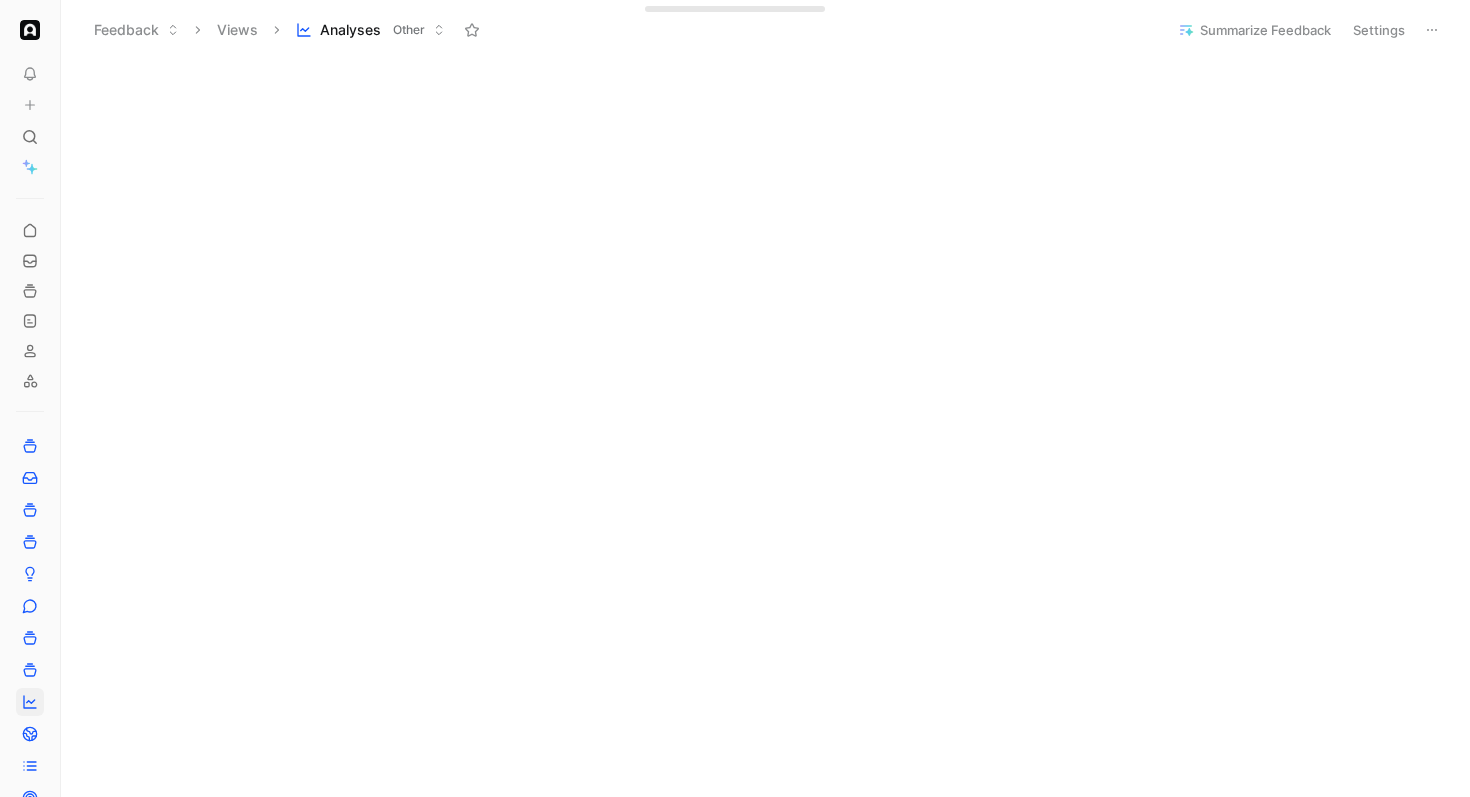 click on "Feedback Views Analyses Other Summarize Feedback Settings" at bounding box center (765, 30) 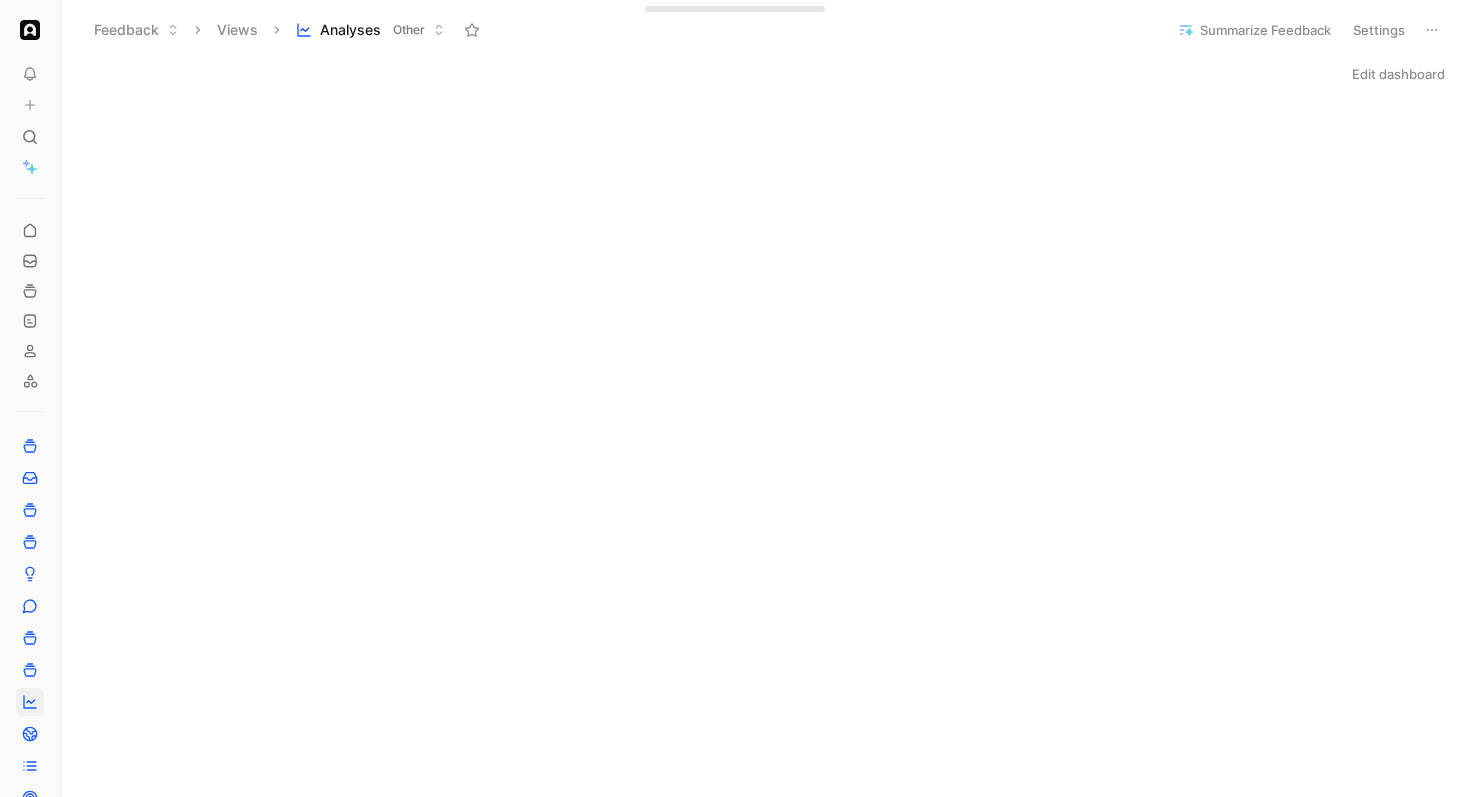 scroll, scrollTop: 0, scrollLeft: 0, axis: both 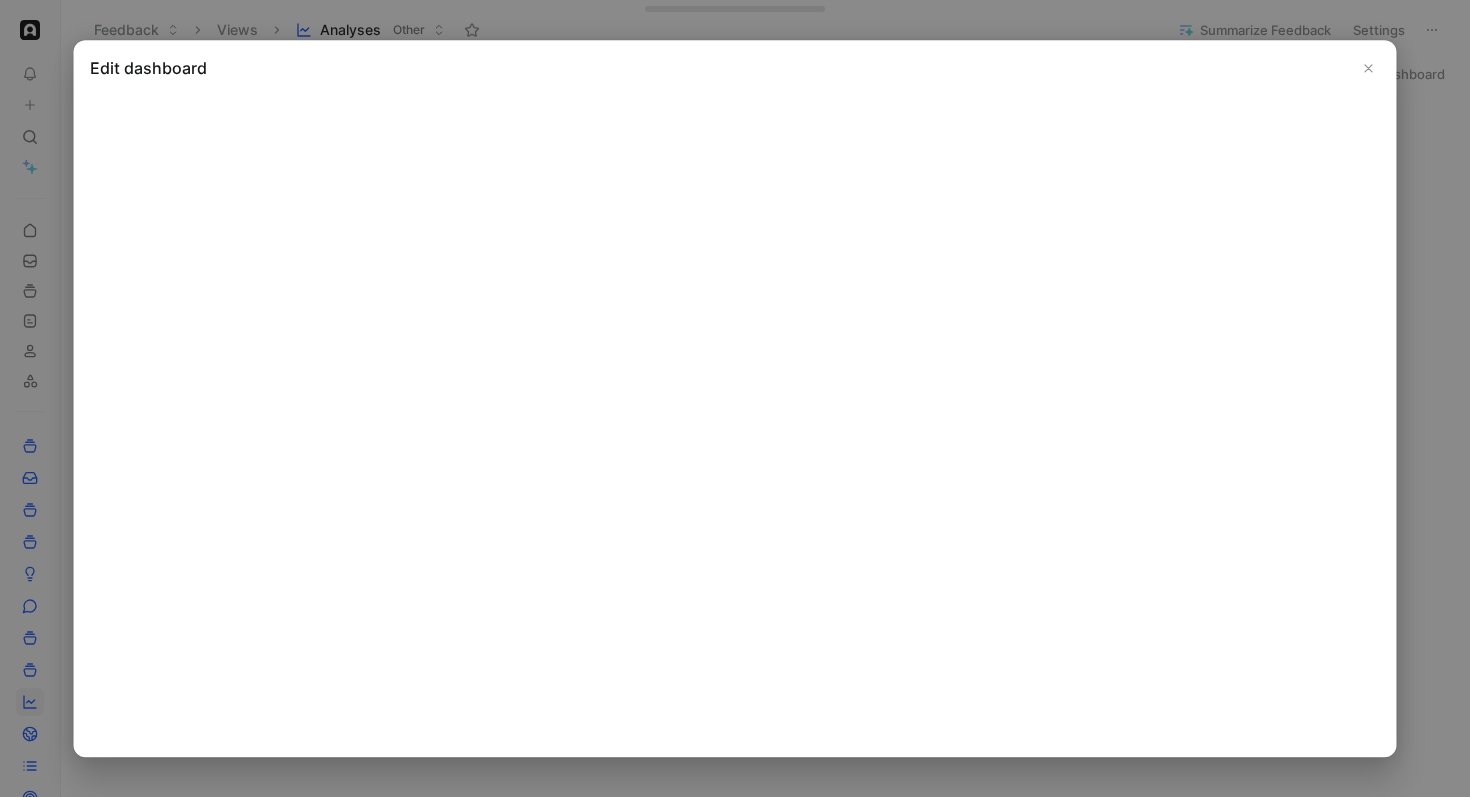click 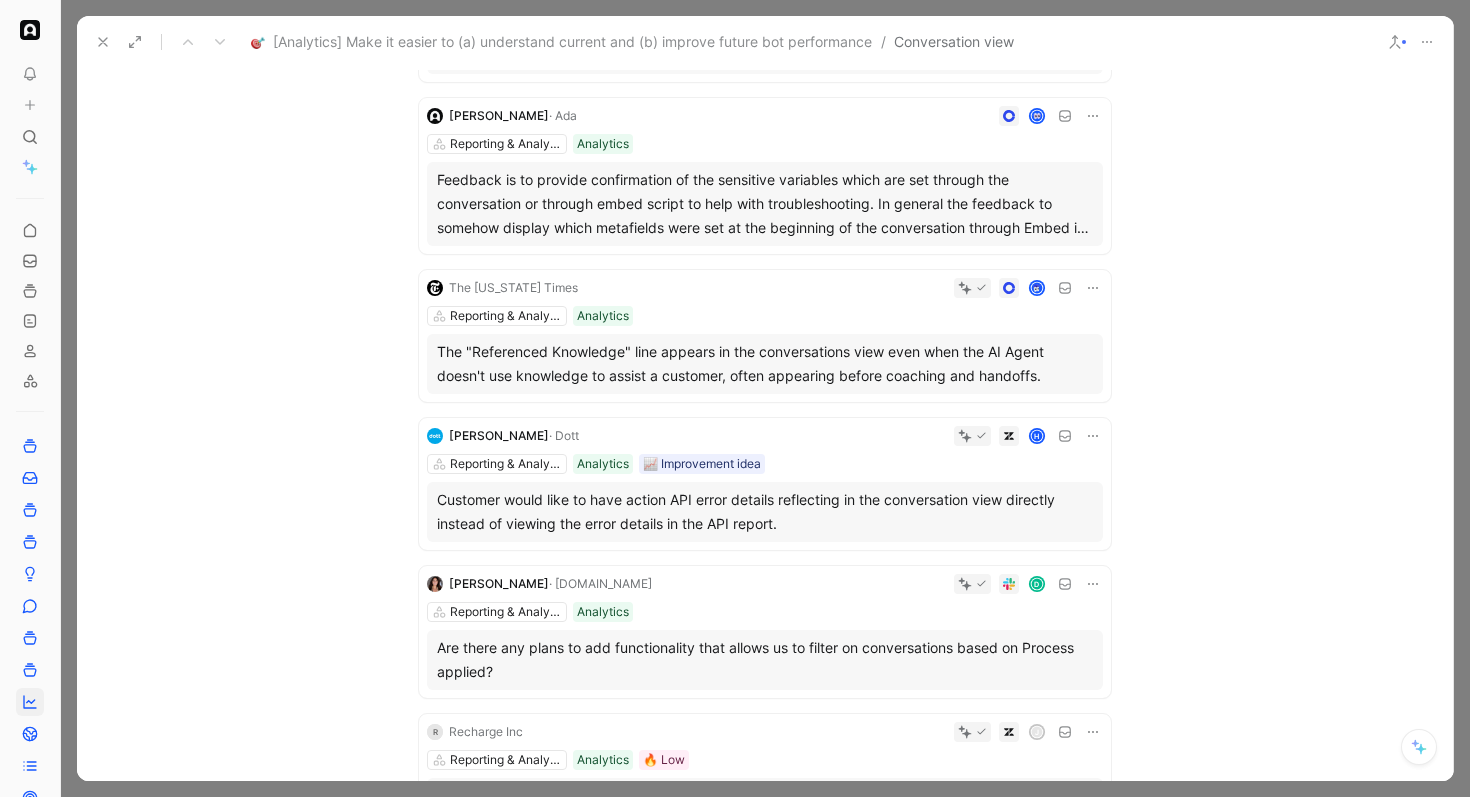 scroll, scrollTop: 1448, scrollLeft: 0, axis: vertical 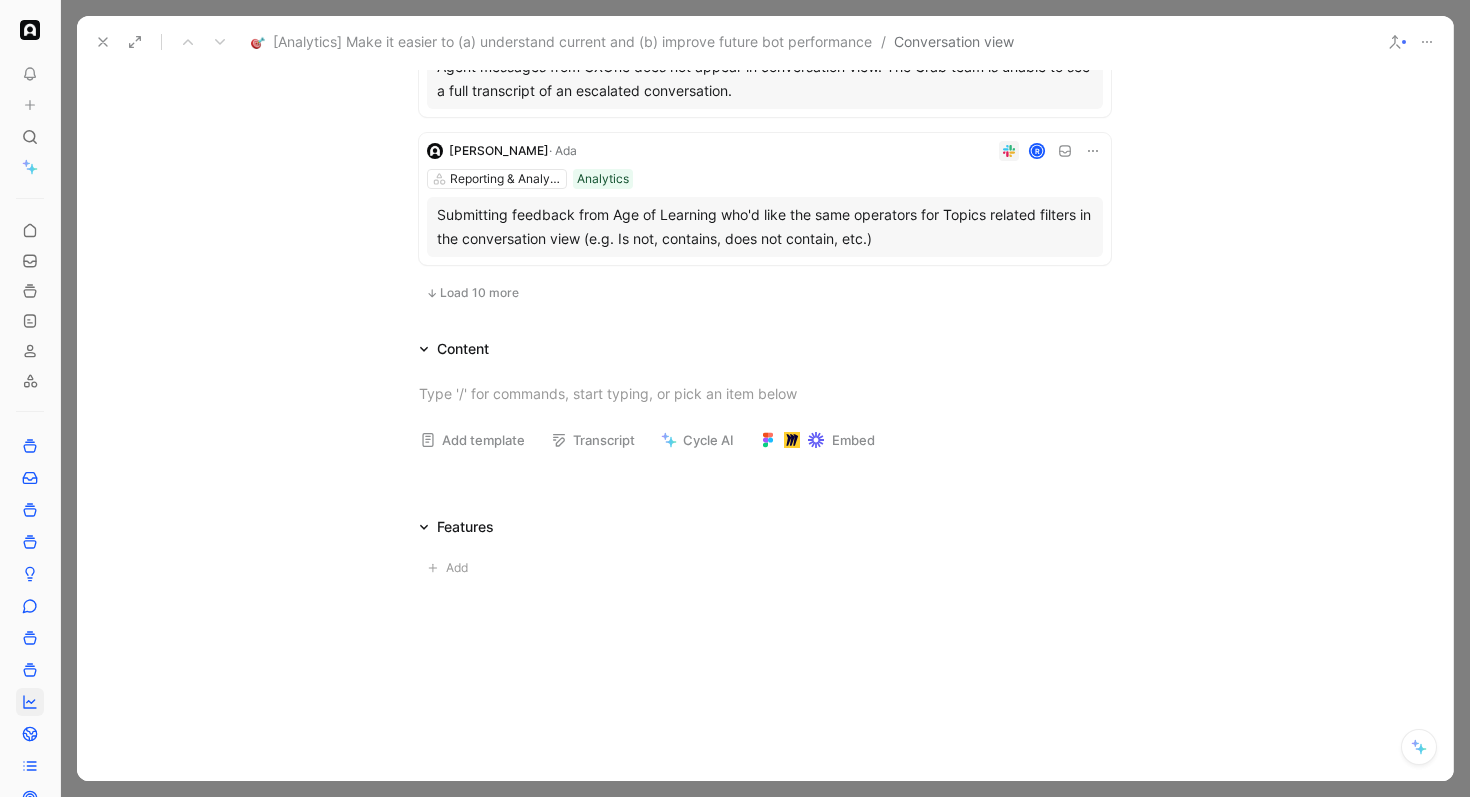 click on "Load 10 more" at bounding box center (479, 293) 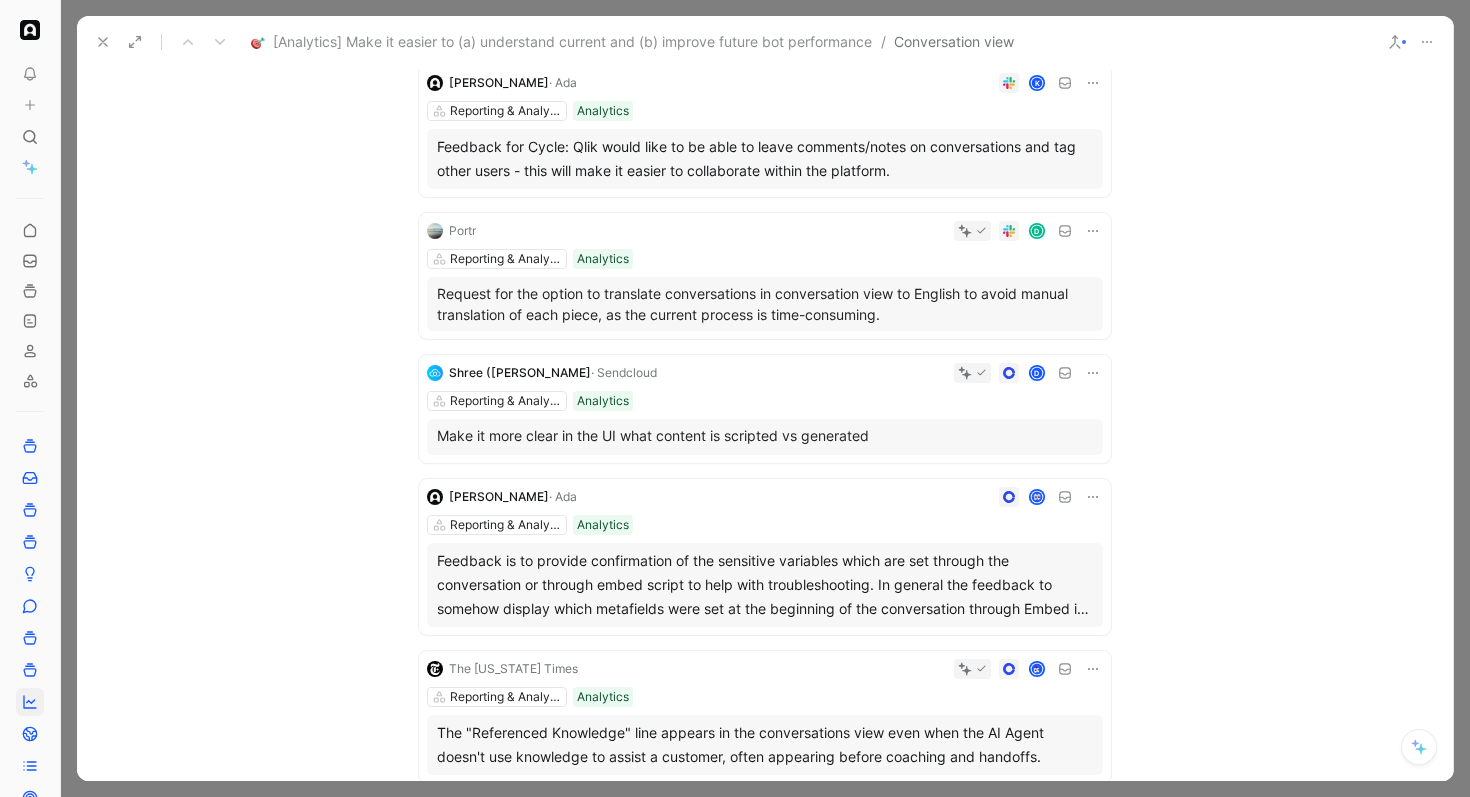 scroll, scrollTop: 0, scrollLeft: 0, axis: both 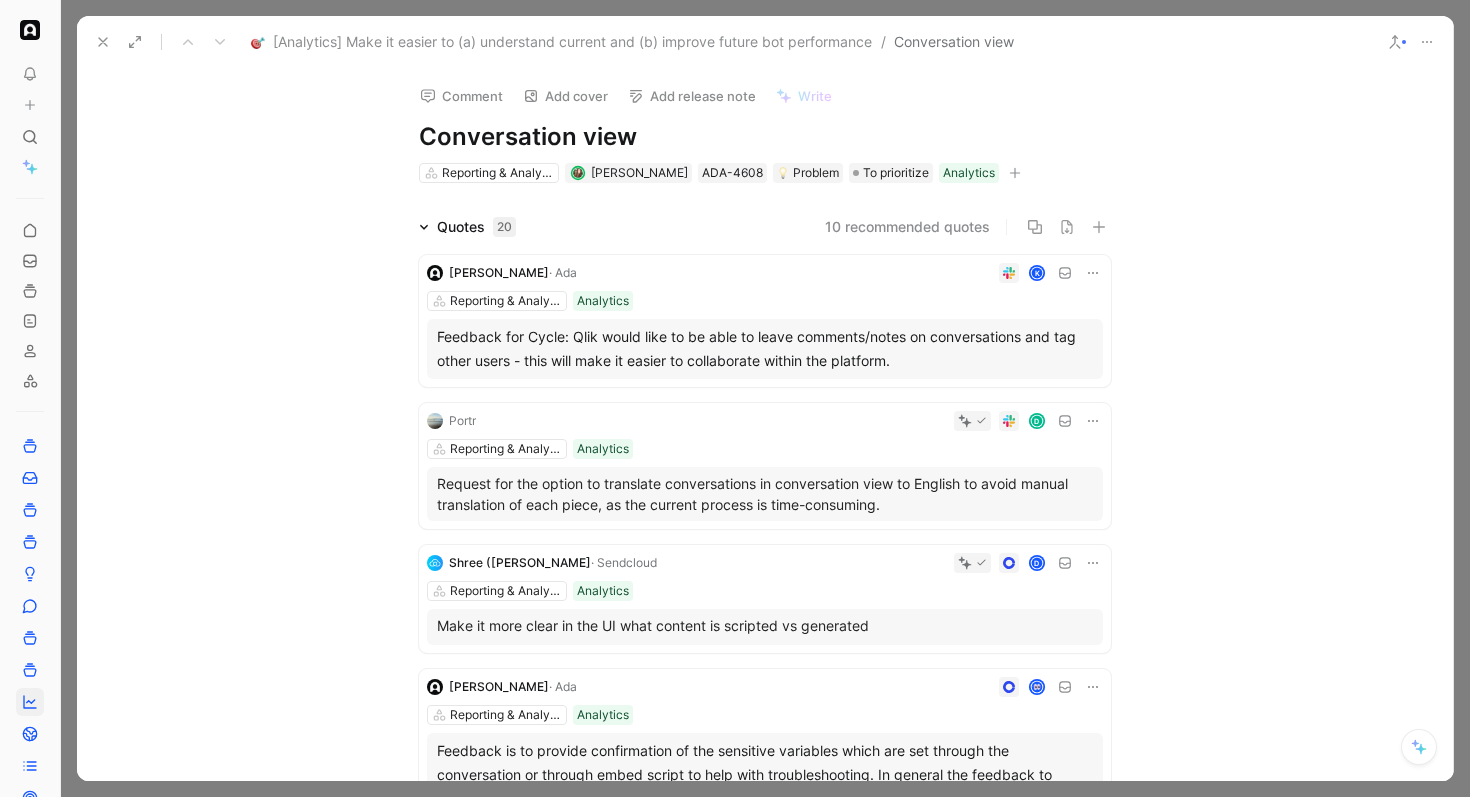 click on "Reporting & Analytics Analytics" at bounding box center [765, 301] 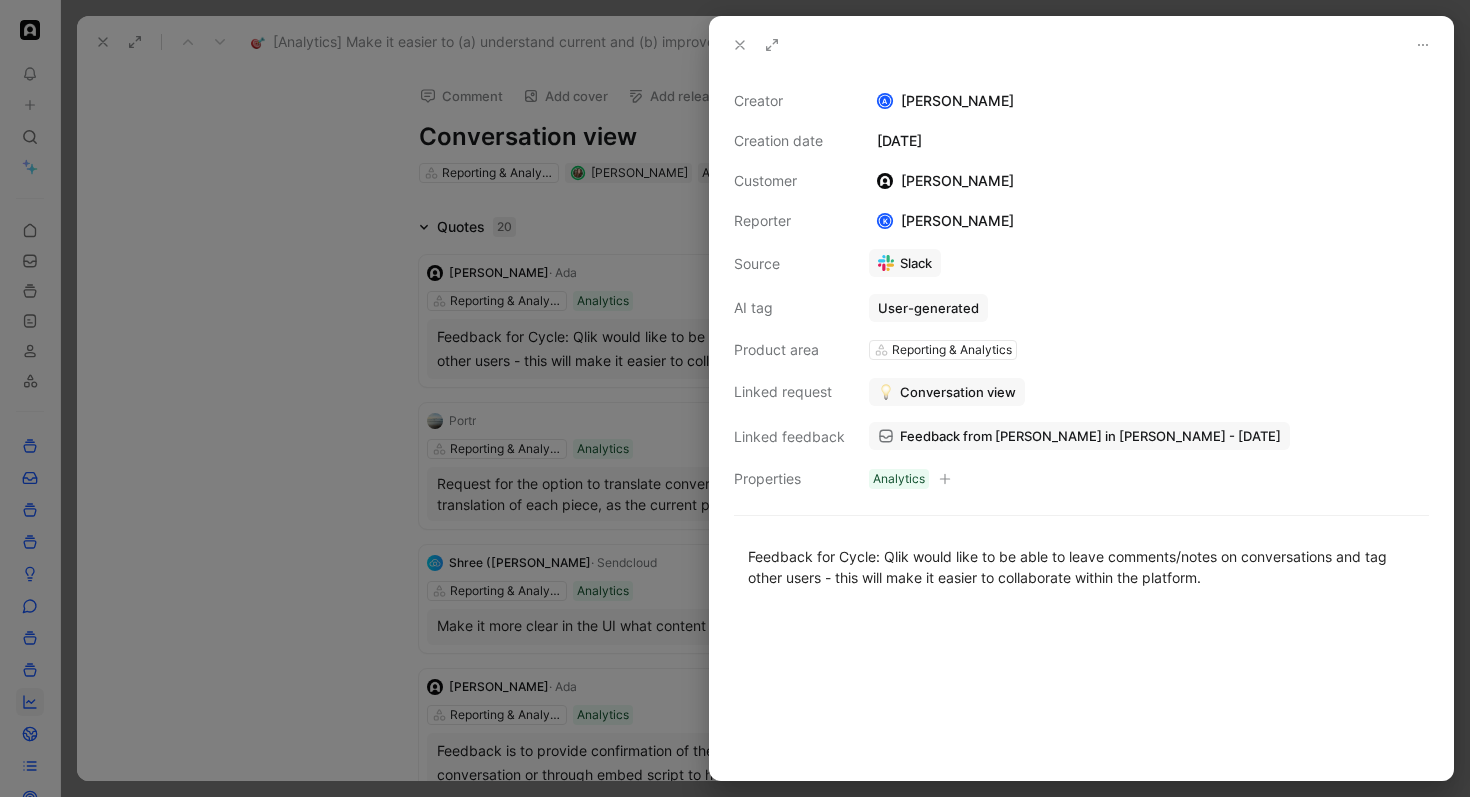 click at bounding box center [735, 398] 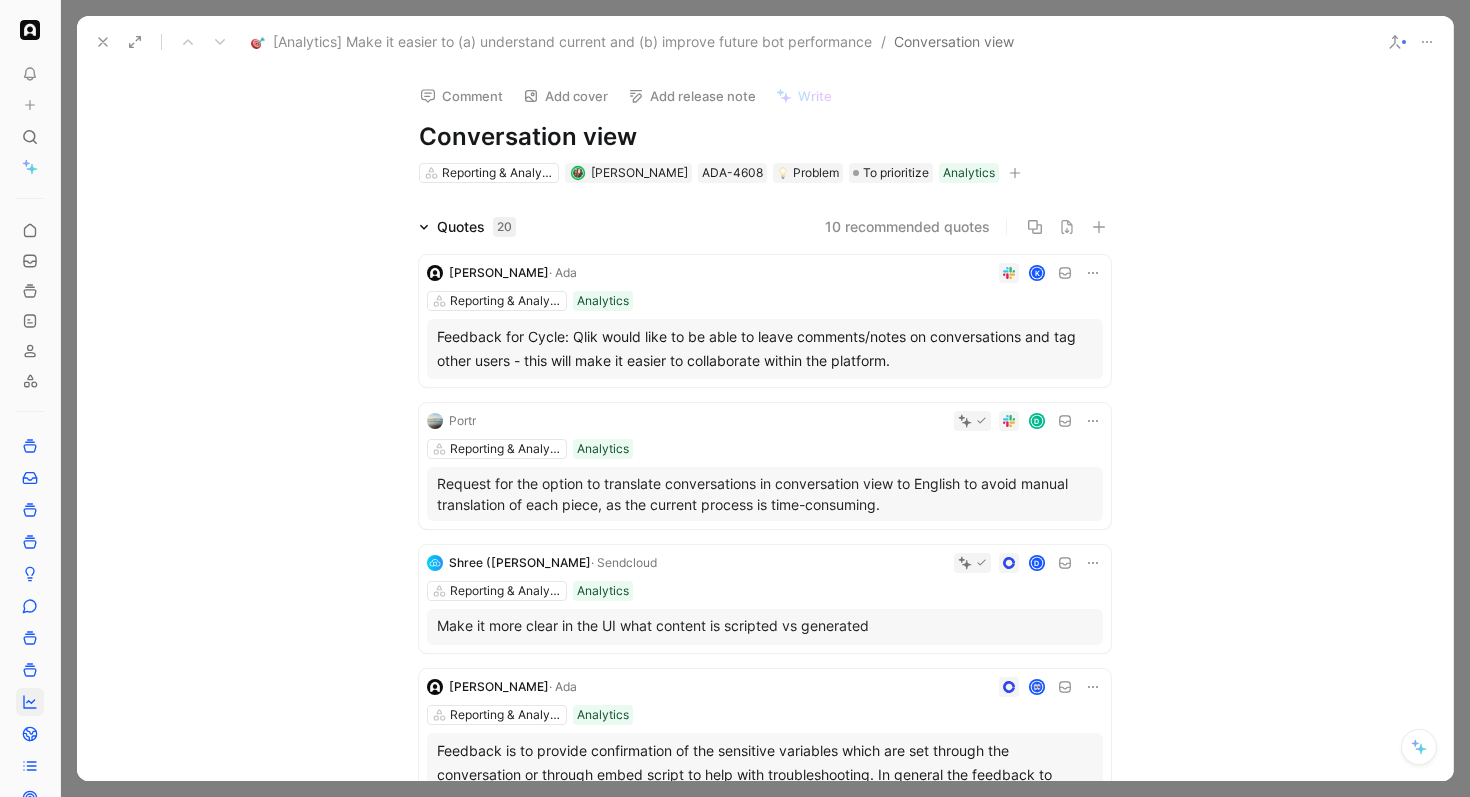 click on "K" at bounding box center [844, 273] 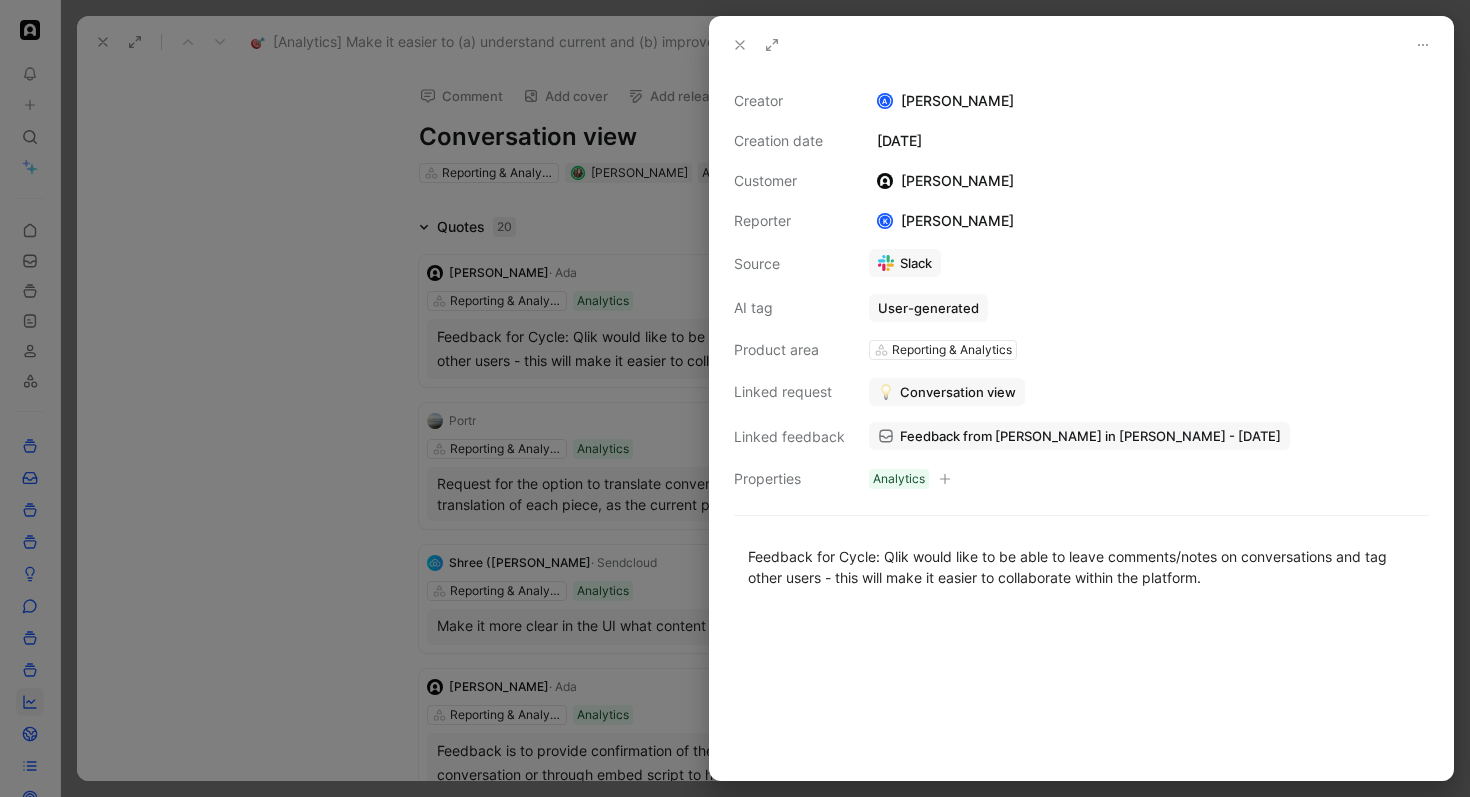 click at bounding box center [735, 398] 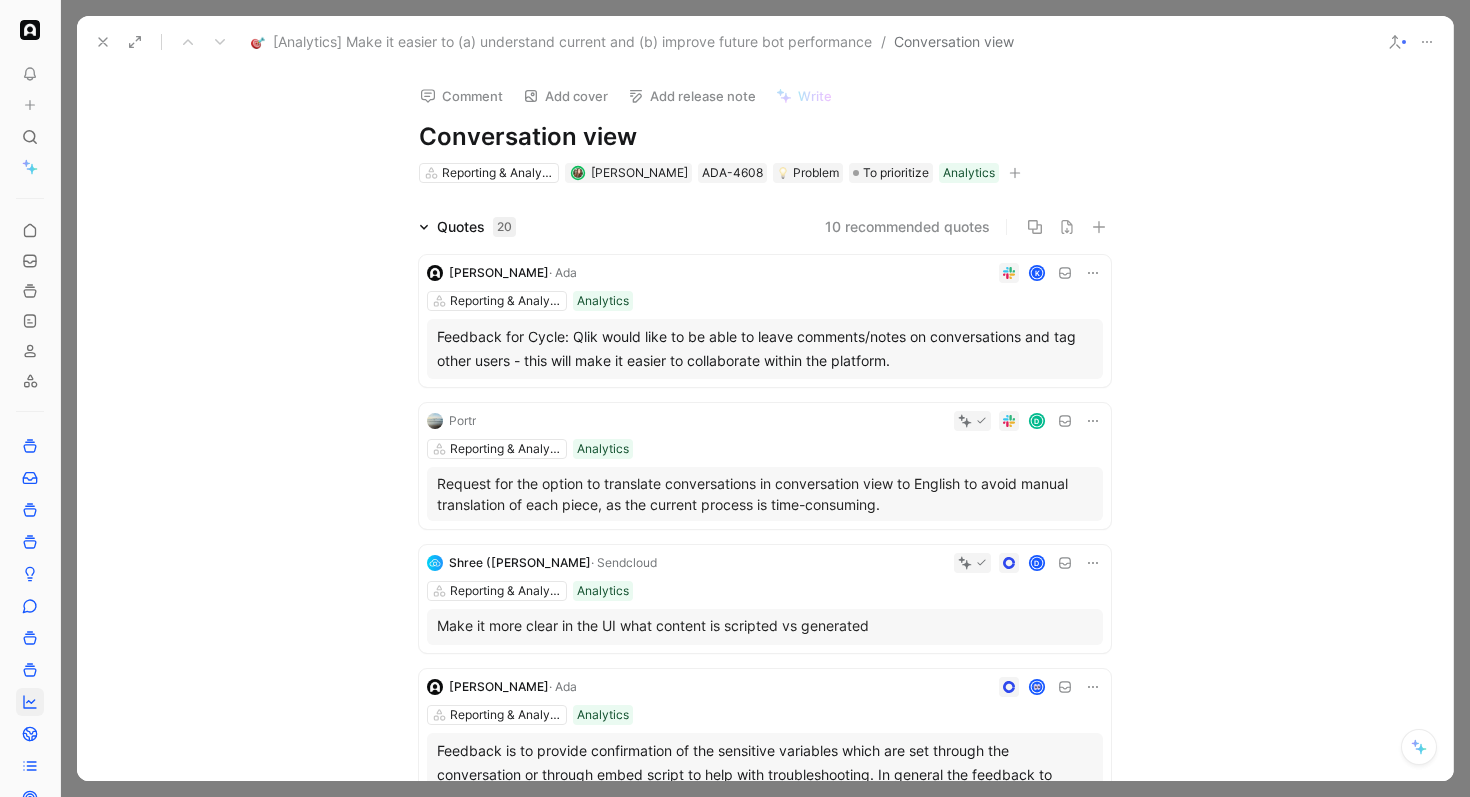 click on "Request for the option to translate conversations in conversation view to English to avoid manual translation of each piece, as the current process is time-consuming." at bounding box center [765, 494] 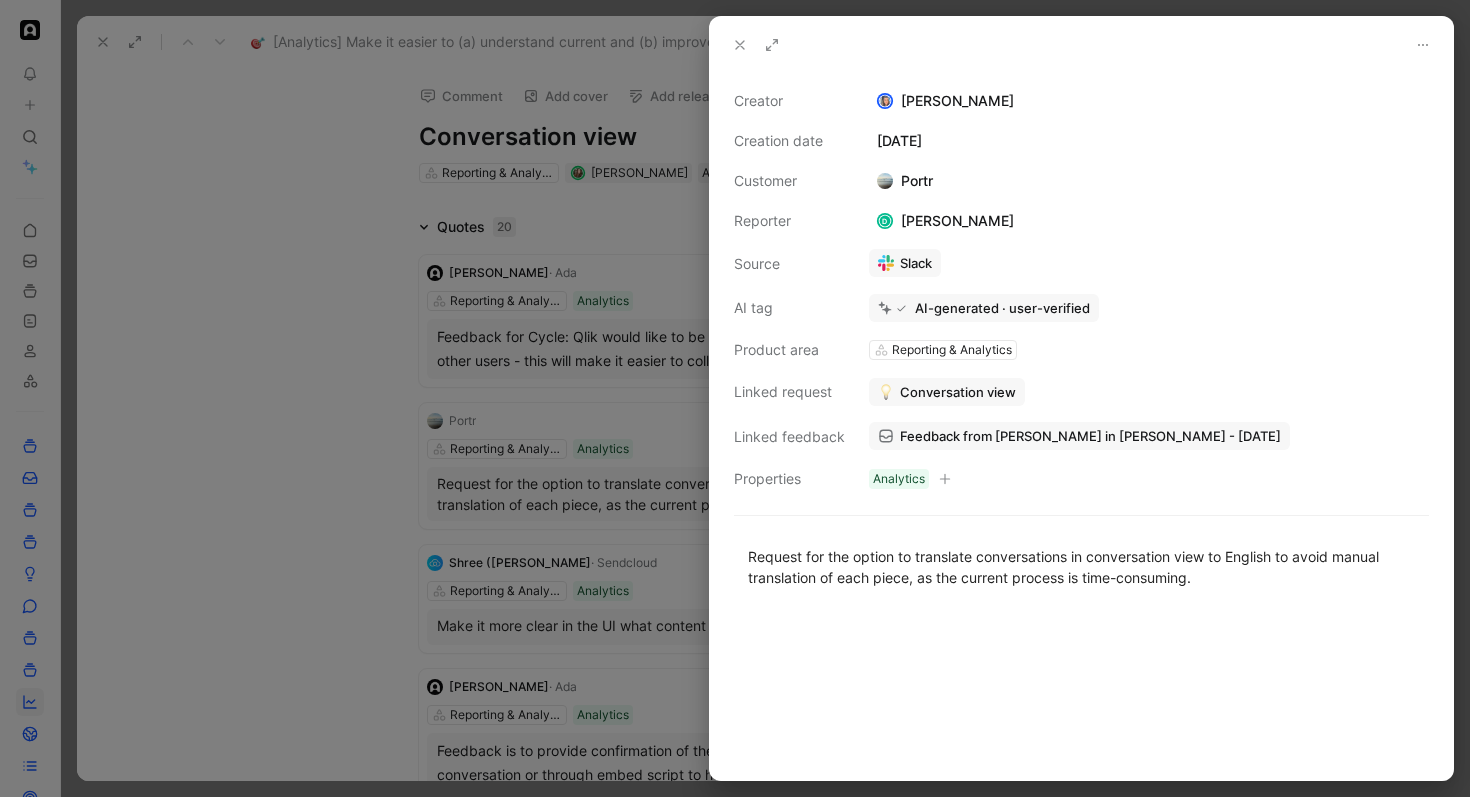 click on "Linked feedback" at bounding box center [789, 437] 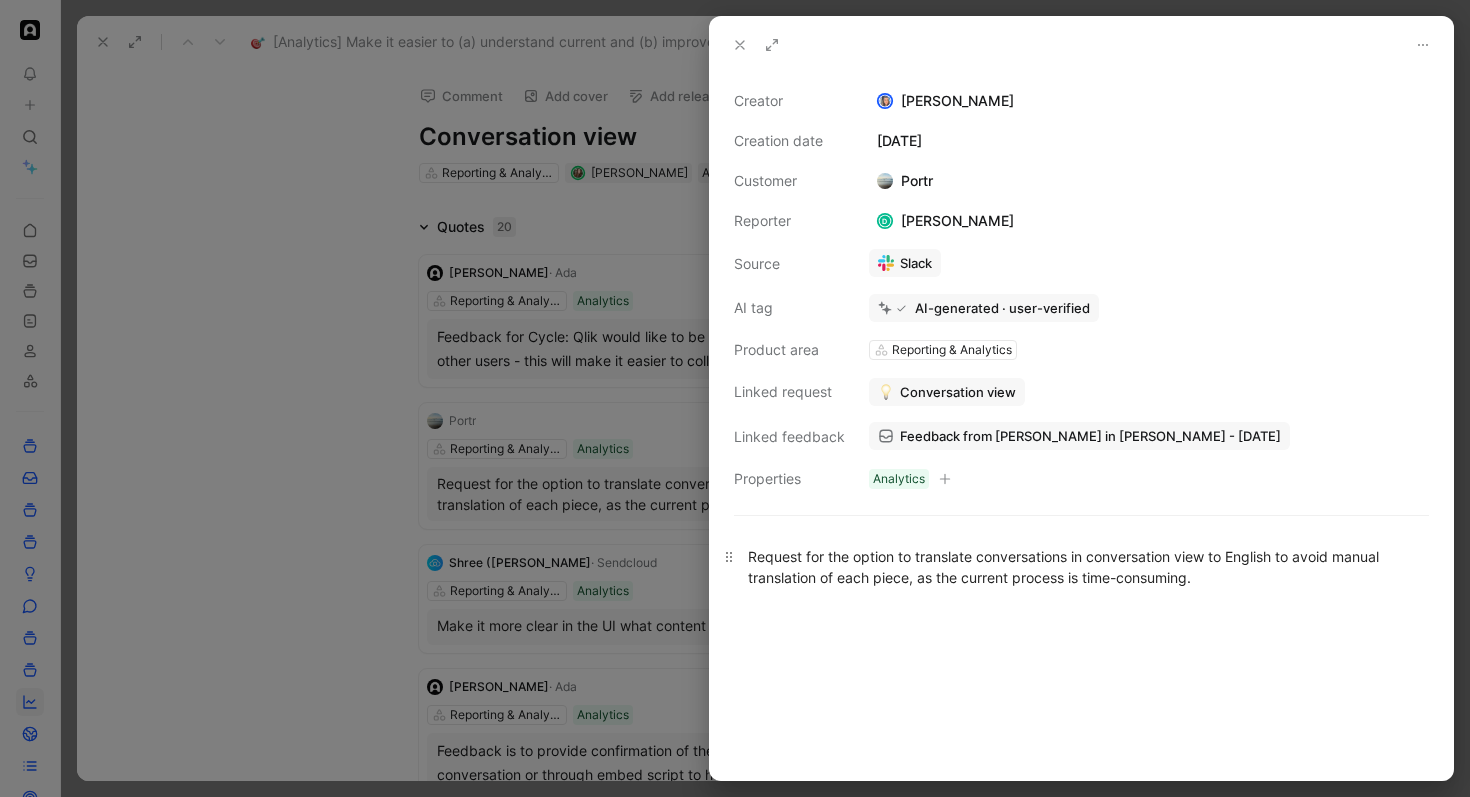click on "Request for the option to translate conversations in conversation view to English to avoid manual translation of each piece, as the current process is time-consuming." at bounding box center (1081, 567) 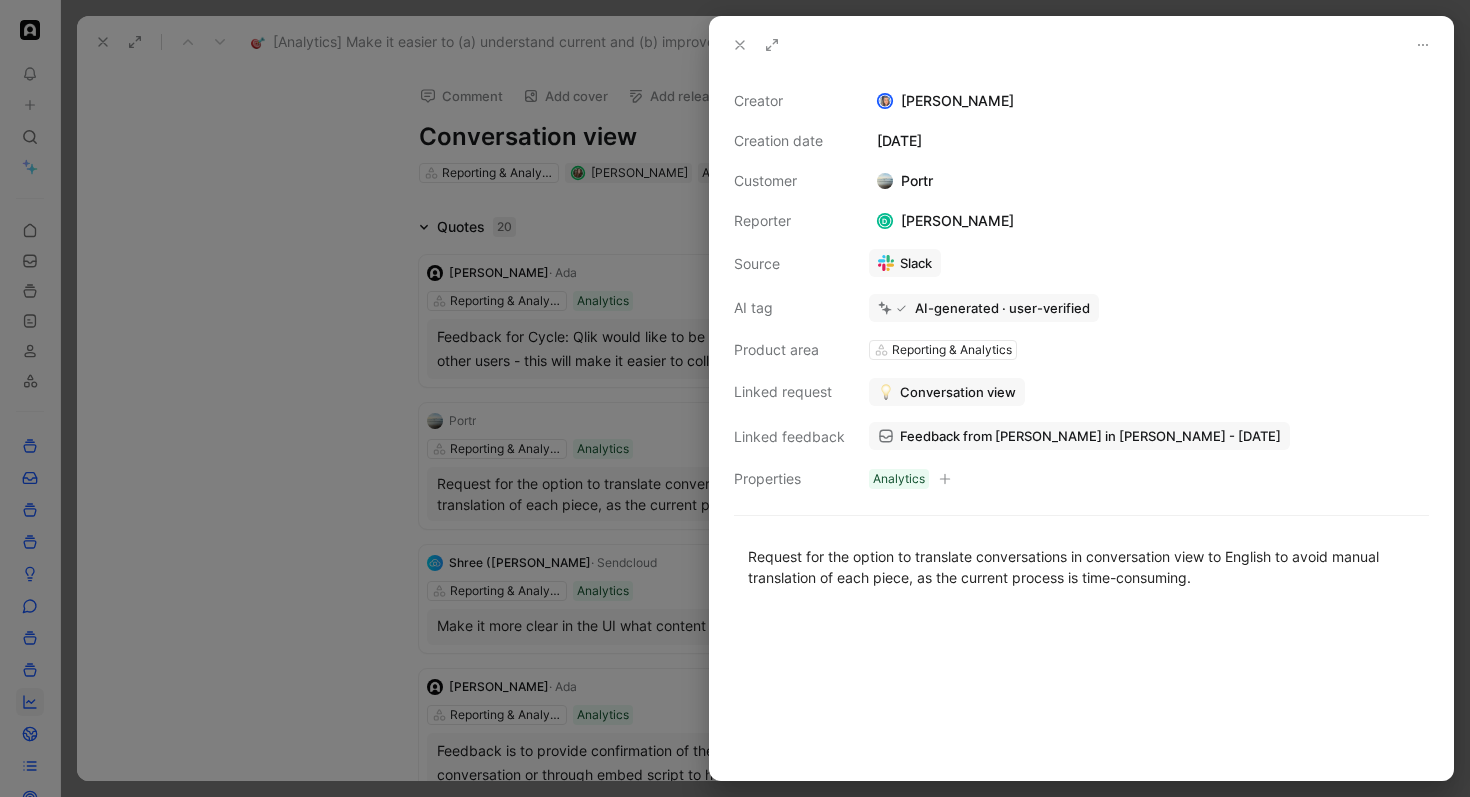 click at bounding box center (735, 398) 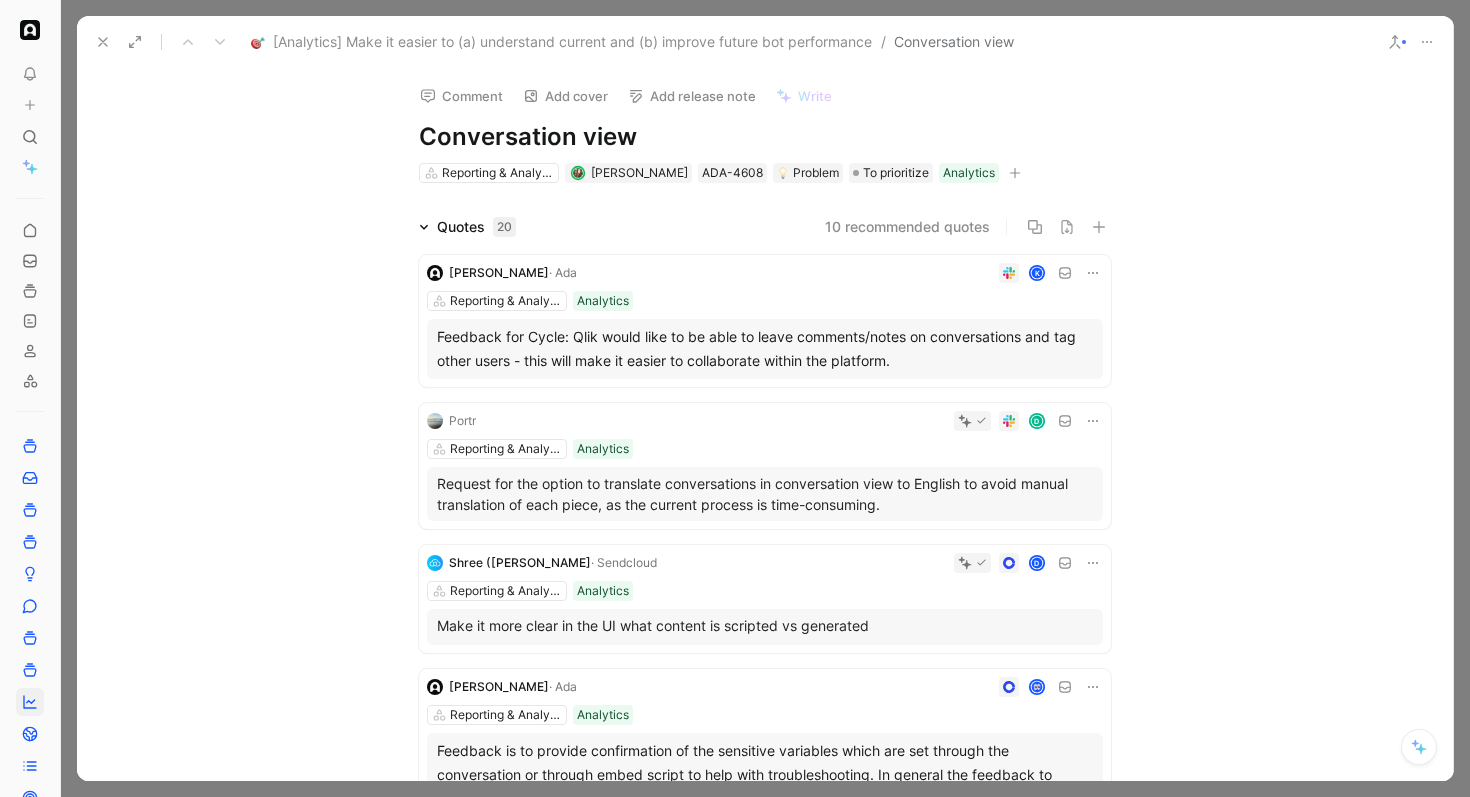 click on "d" at bounding box center [884, 563] 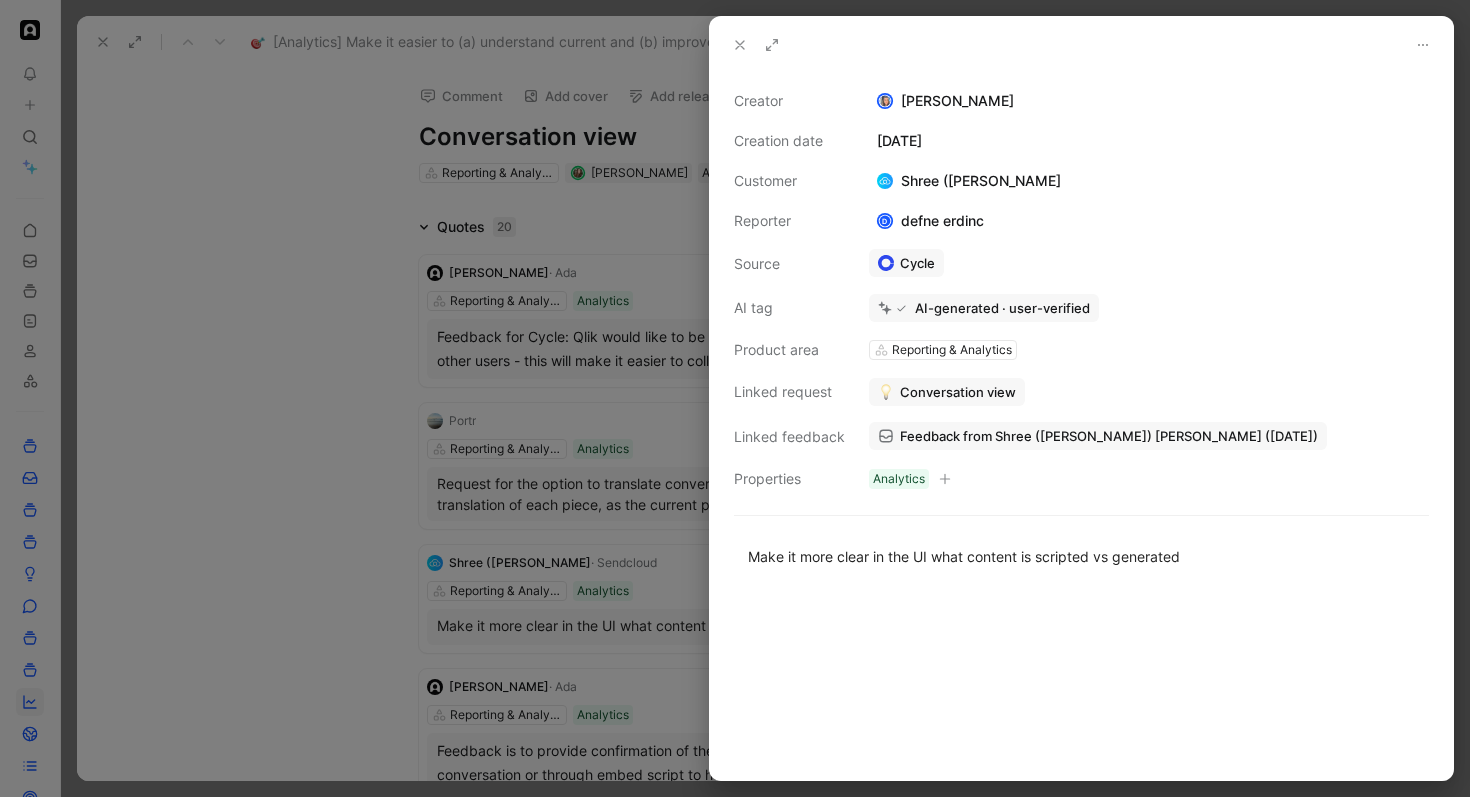 click at bounding box center [735, 398] 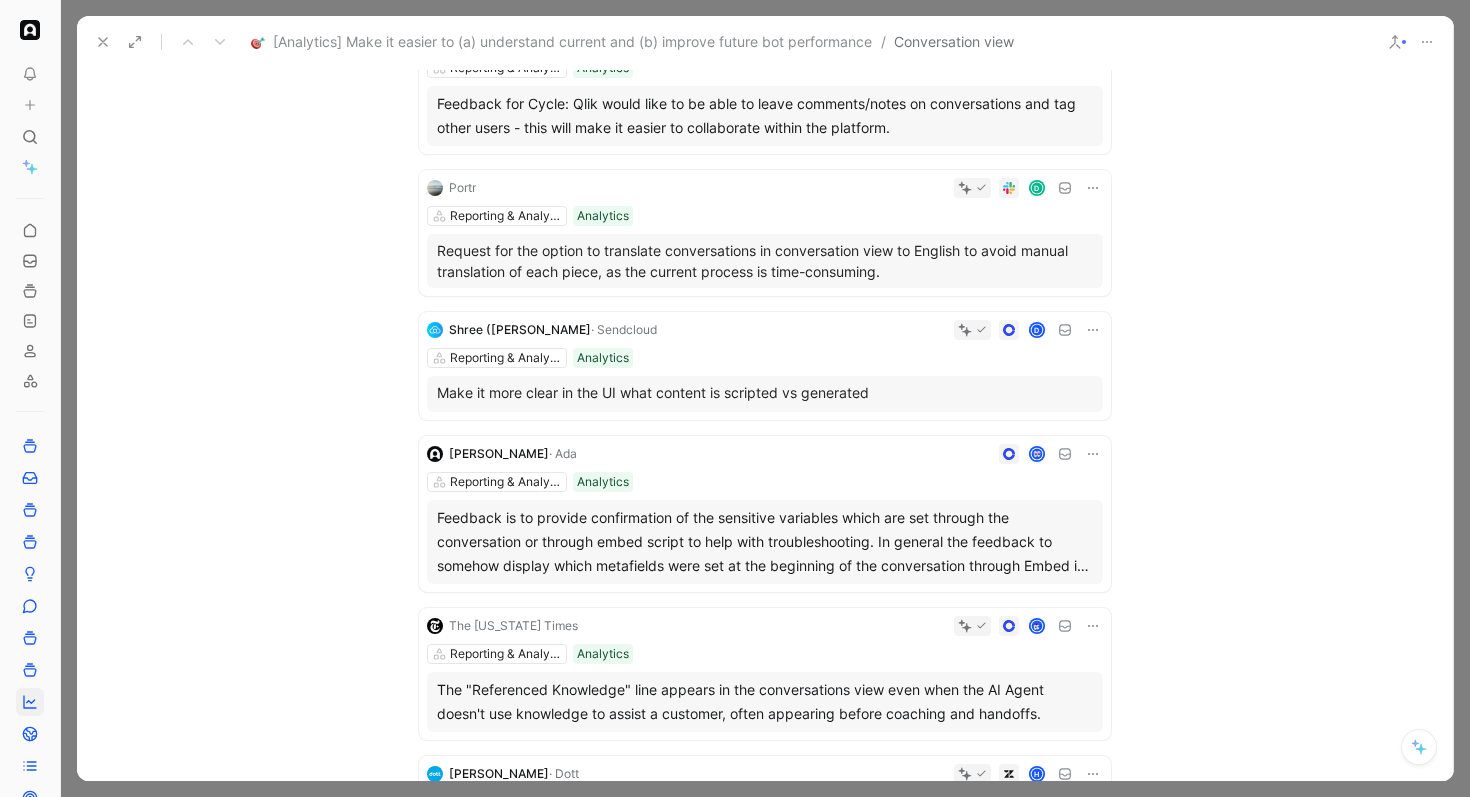 scroll, scrollTop: 240, scrollLeft: 0, axis: vertical 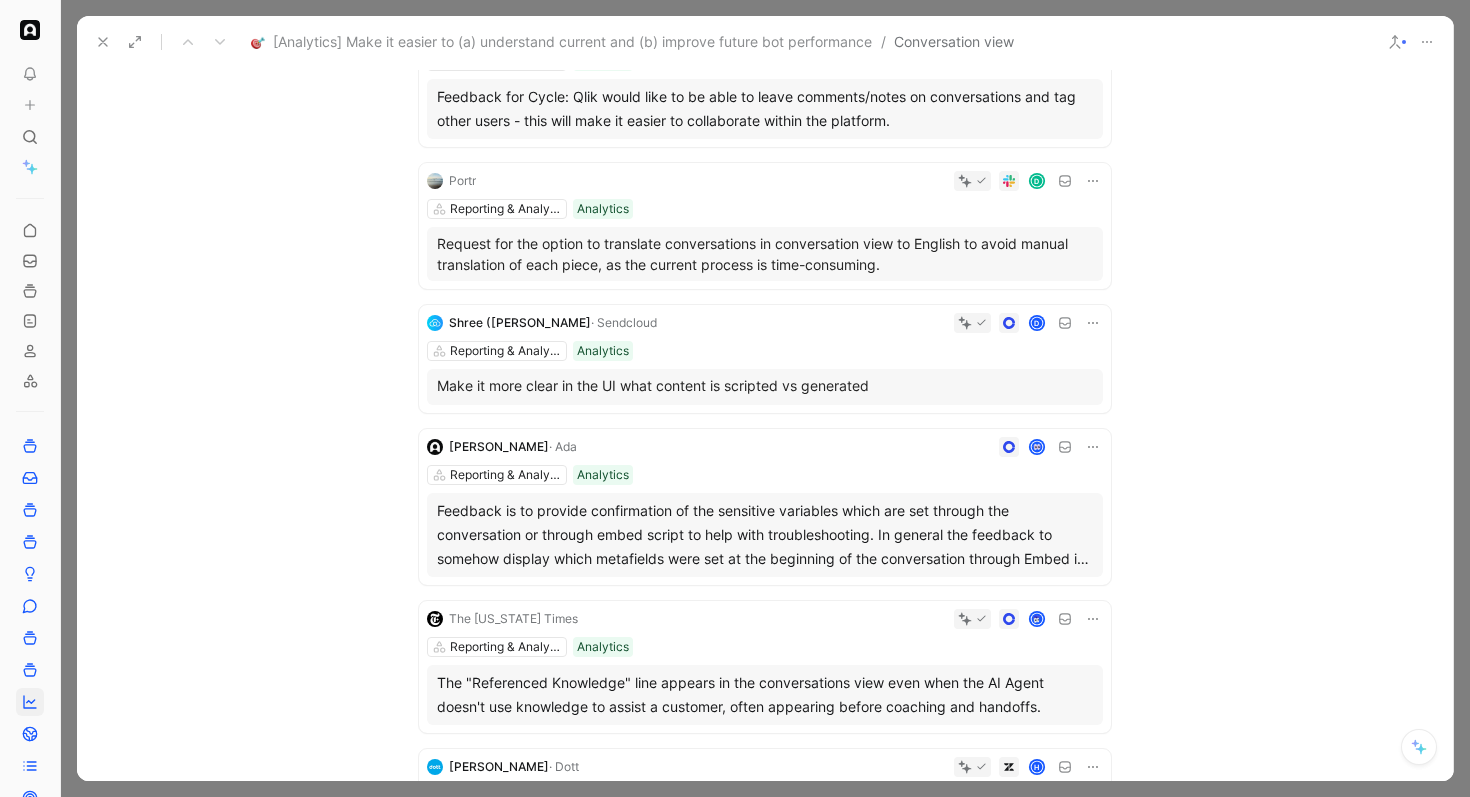 click at bounding box center (844, 447) 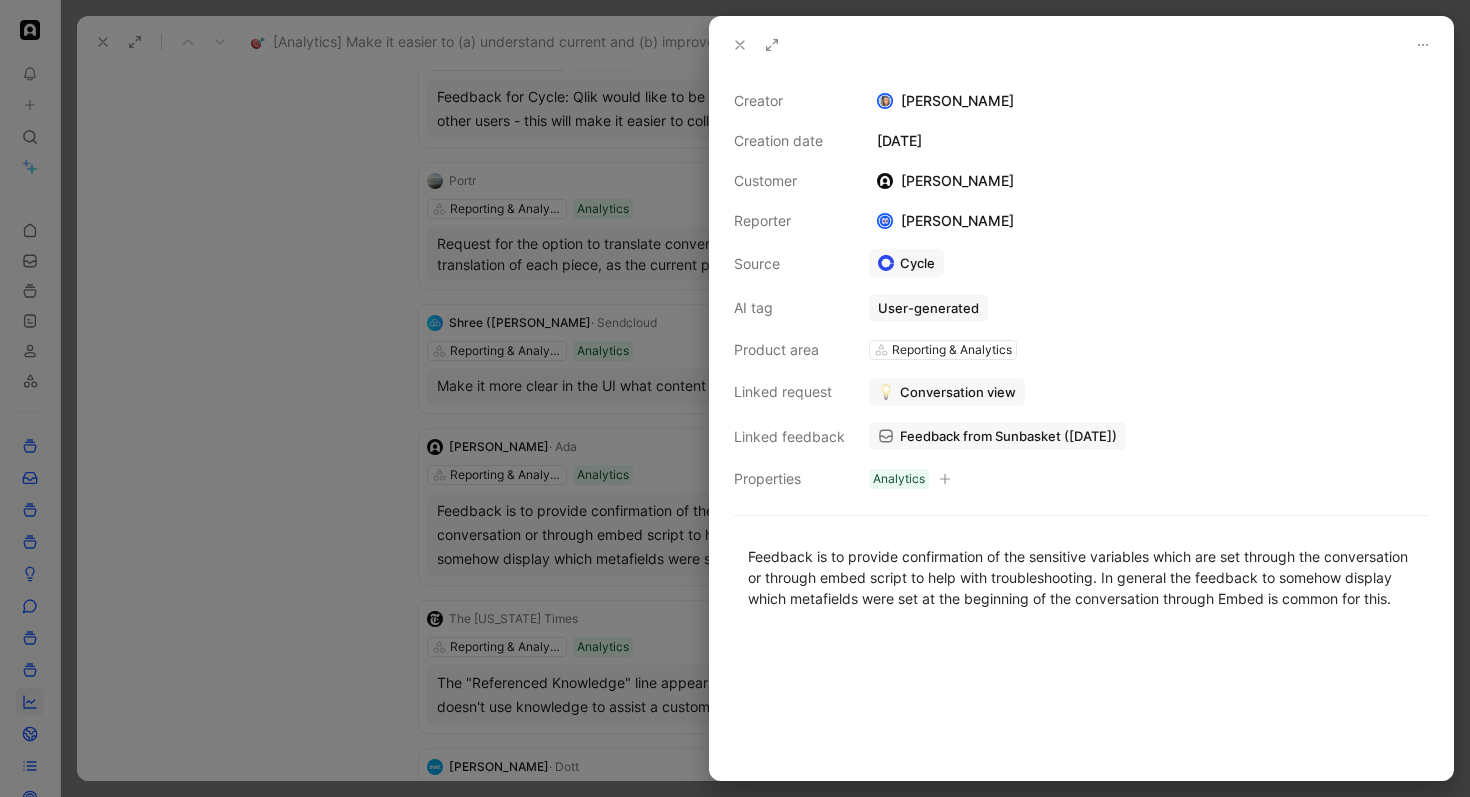 click at bounding box center [735, 398] 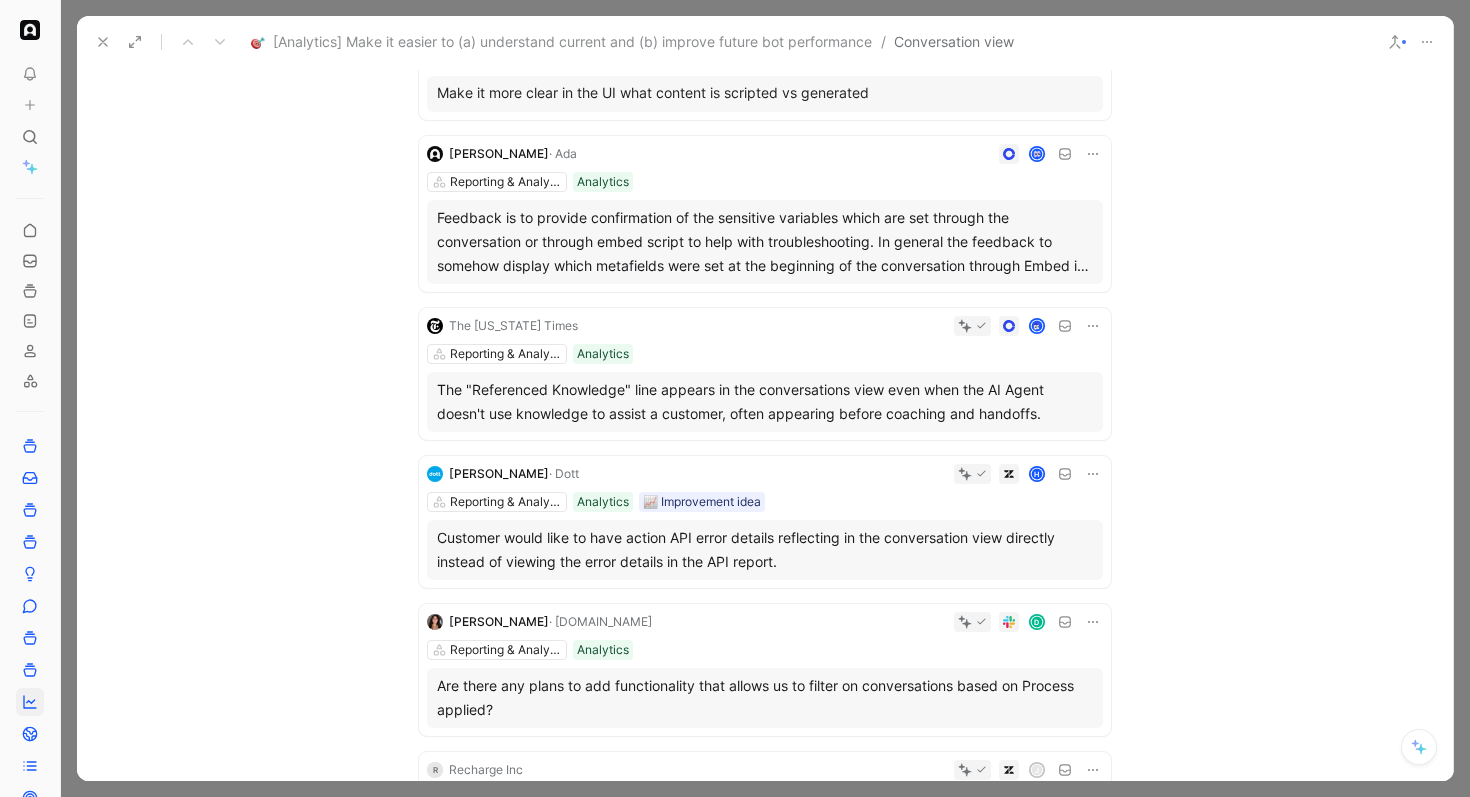 scroll, scrollTop: 541, scrollLeft: 0, axis: vertical 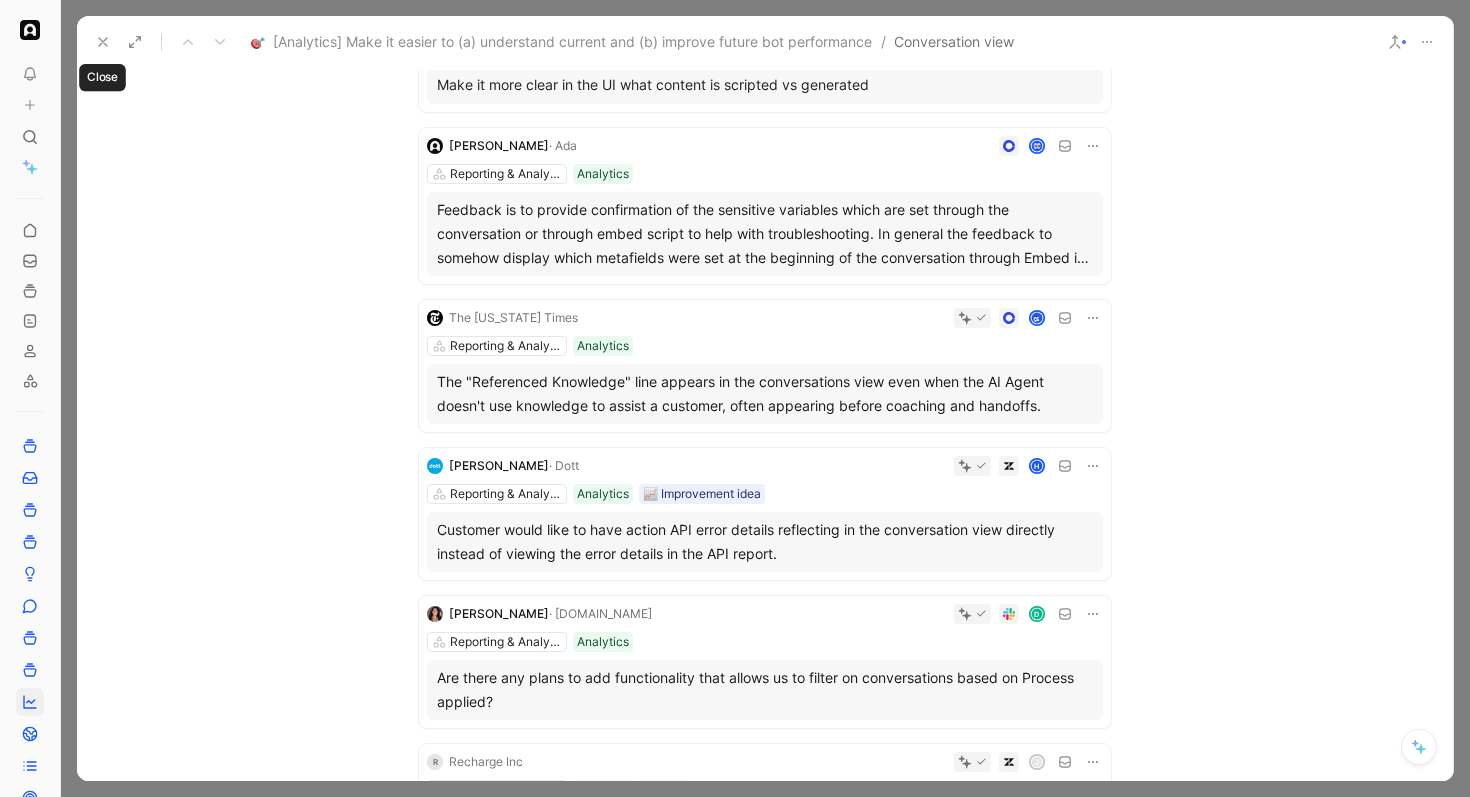 click 